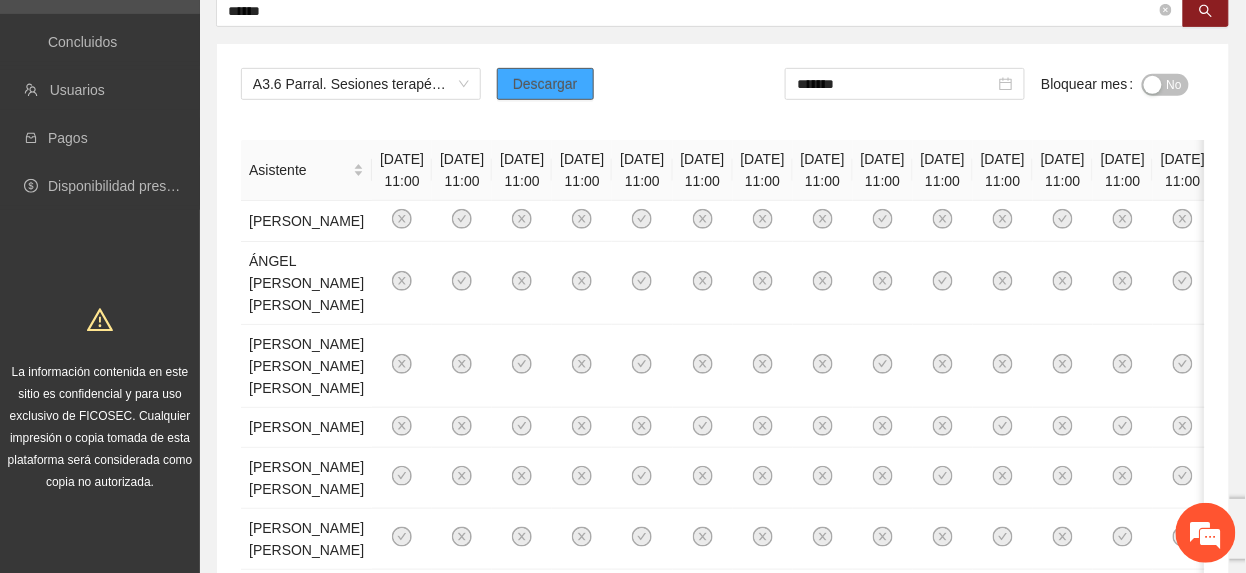 scroll, scrollTop: 0, scrollLeft: 0, axis: both 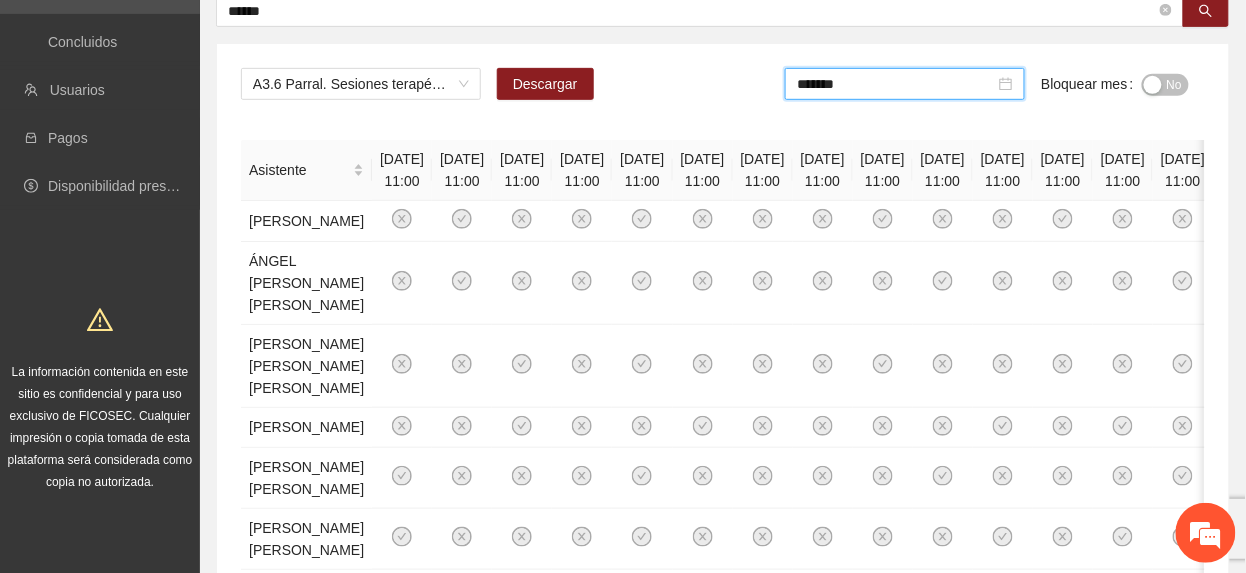 drag, startPoint x: 897, startPoint y: 86, endPoint x: 888, endPoint y: 106, distance: 21.931713 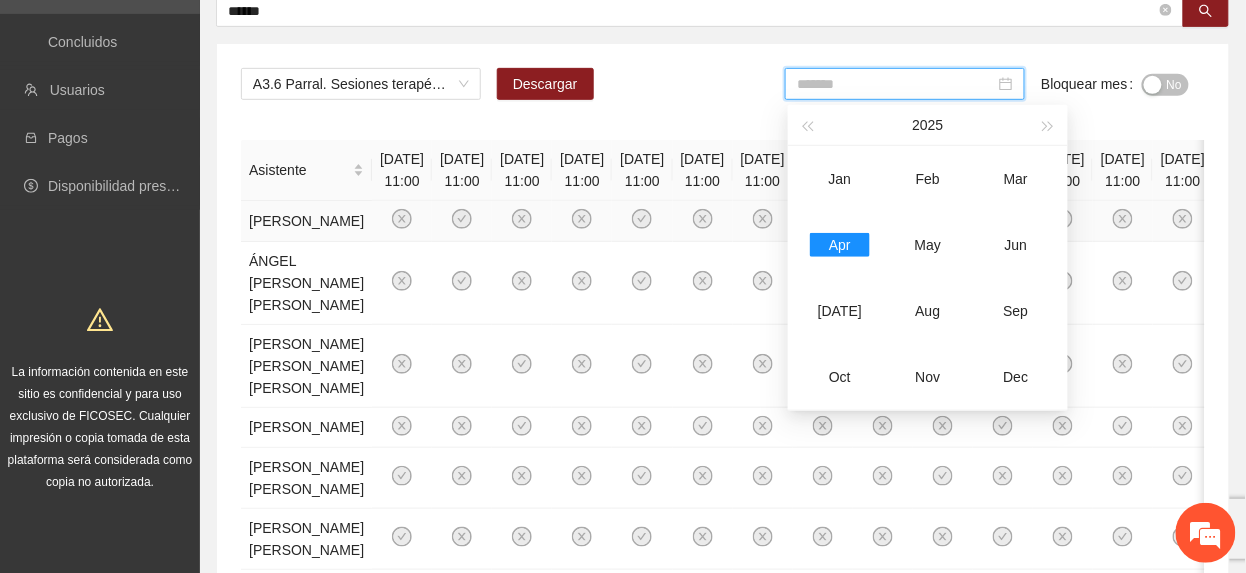 click on "May" at bounding box center (928, 245) 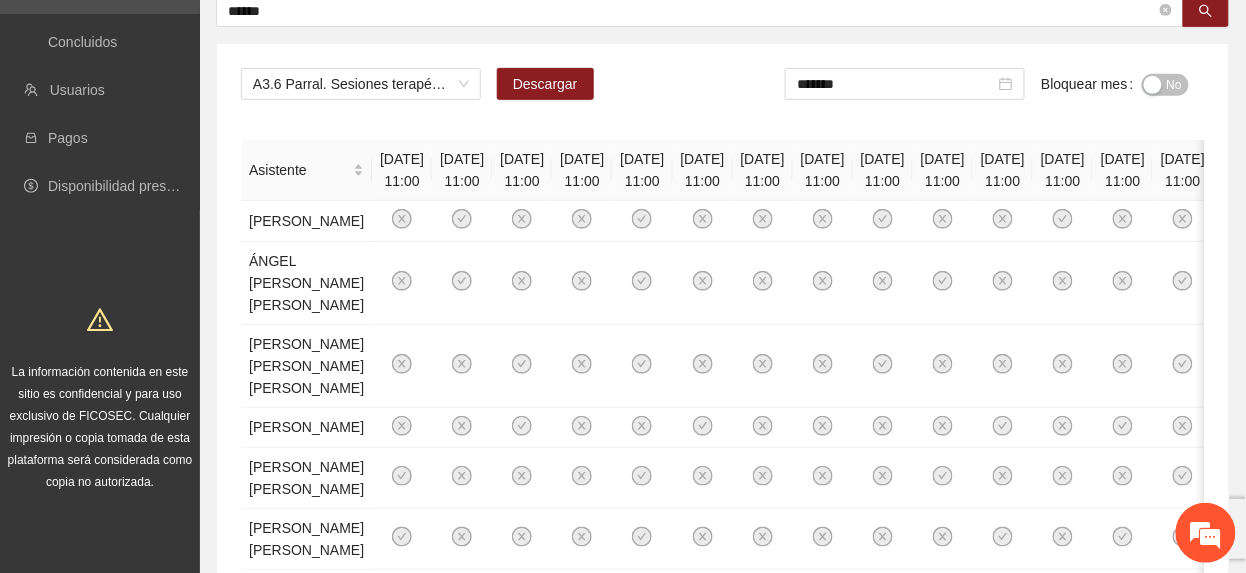 click on "No" at bounding box center [1174, 85] 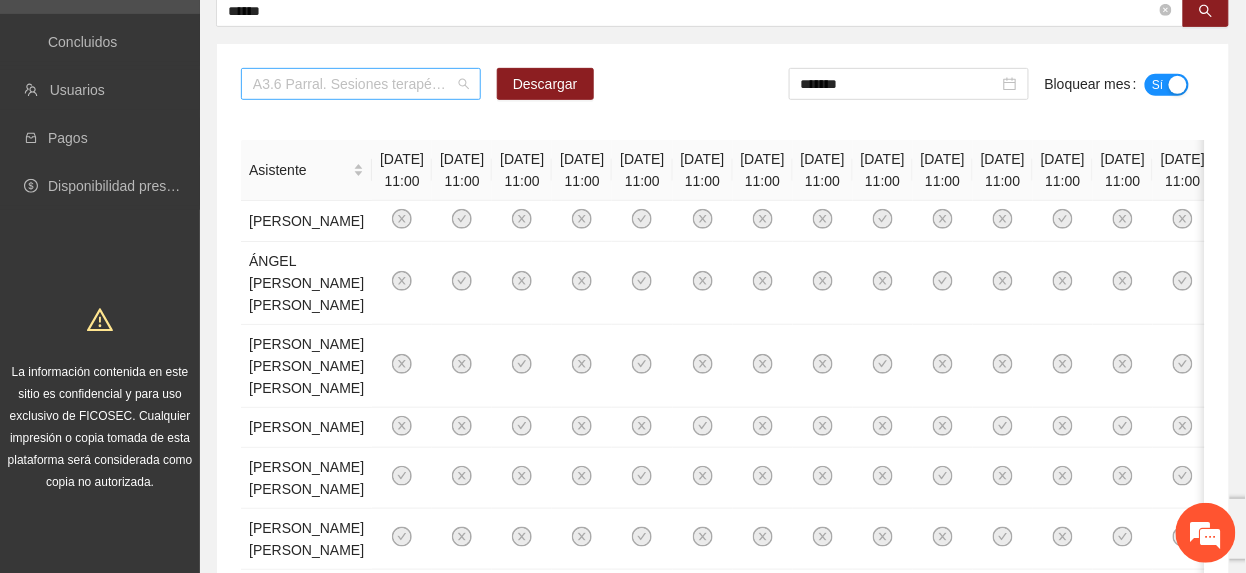 click on "A3.6 Parral. Sesiones terapéuticas PPLs" at bounding box center [361, 84] 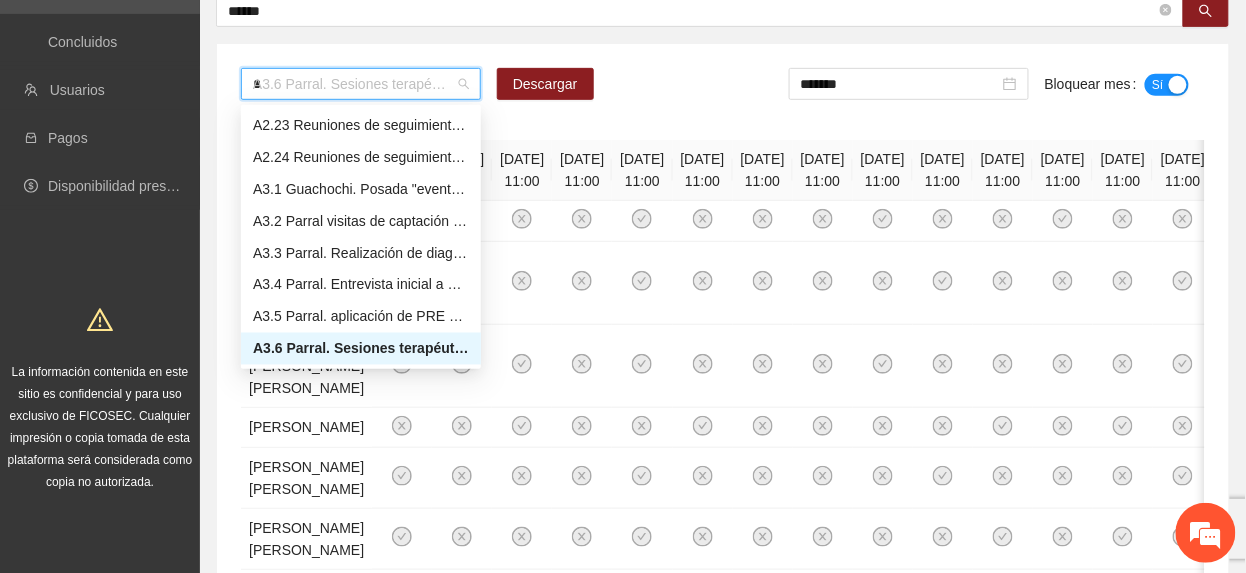 scroll, scrollTop: 744, scrollLeft: 0, axis: vertical 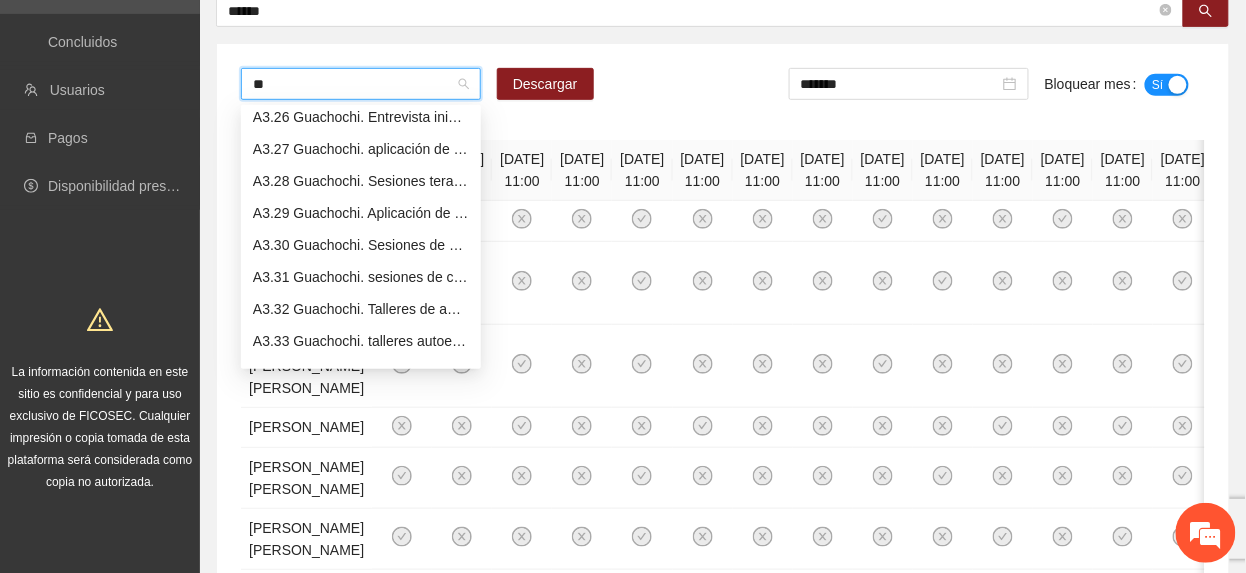 type on "***" 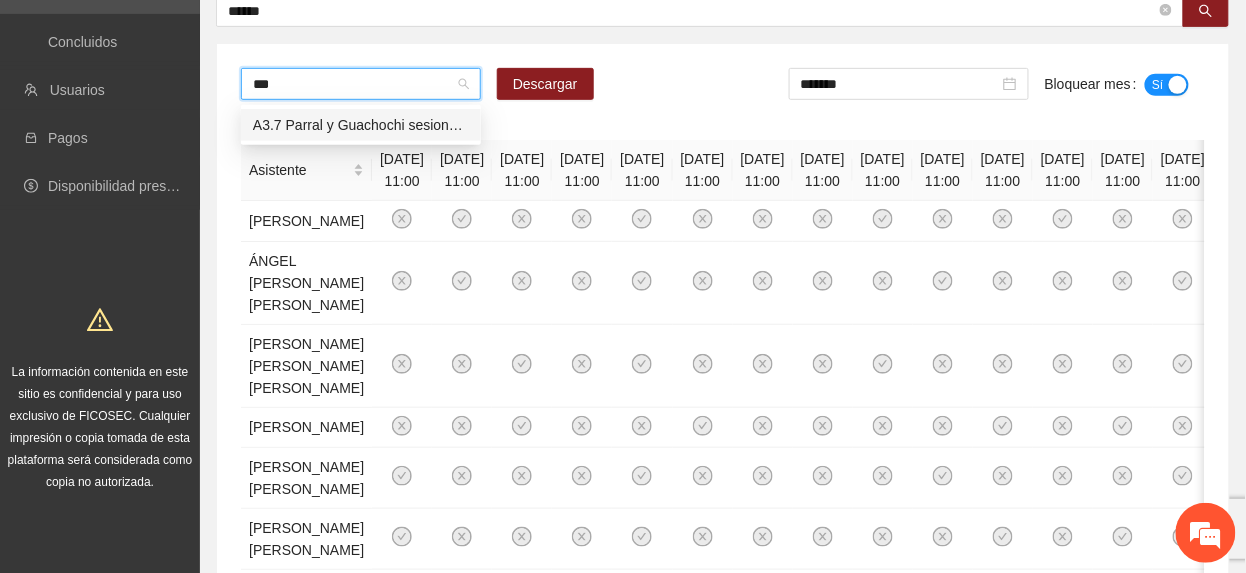 type 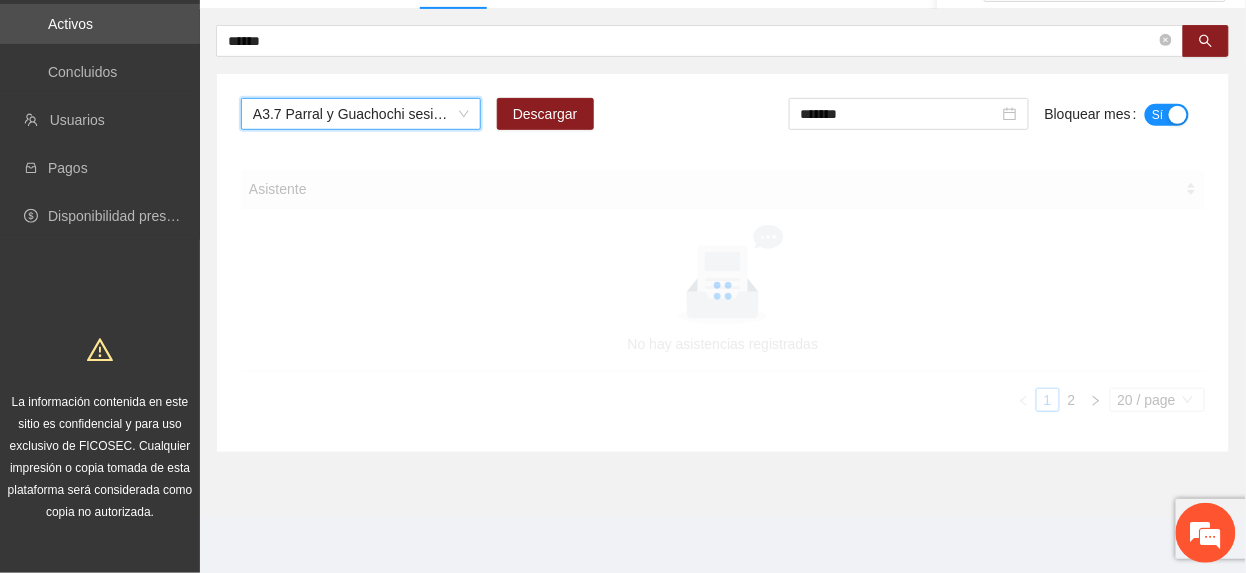 scroll, scrollTop: 222, scrollLeft: 0, axis: vertical 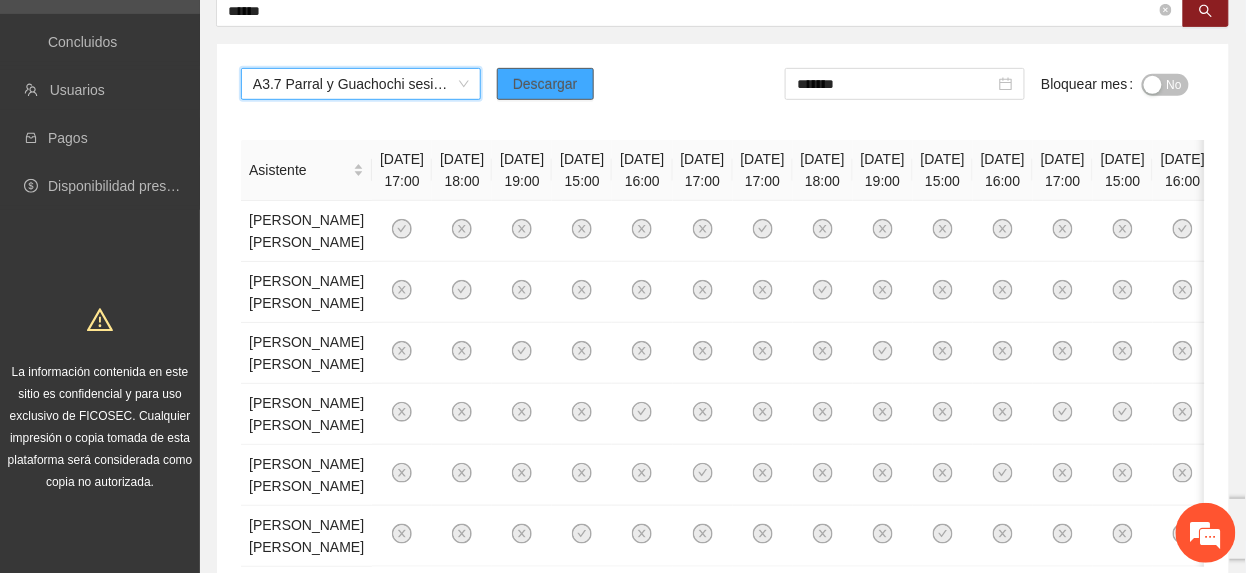 click on "Descargar" at bounding box center (545, 84) 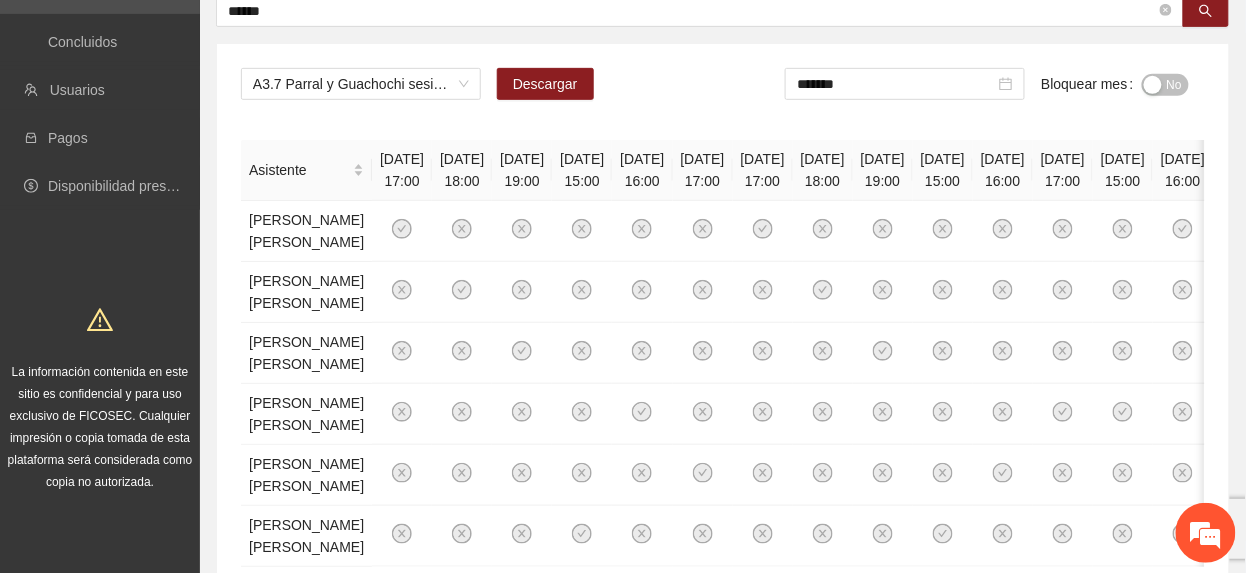 drag, startPoint x: 485, startPoint y: 148, endPoint x: 494, endPoint y: 133, distance: 17.492855 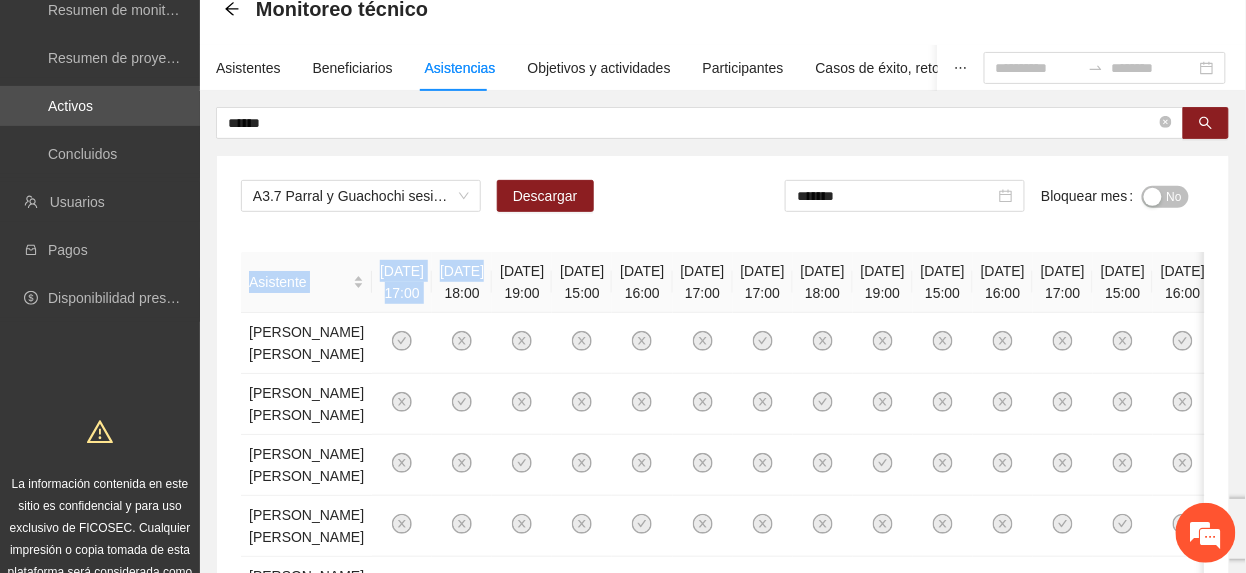 scroll, scrollTop: 0, scrollLeft: 0, axis: both 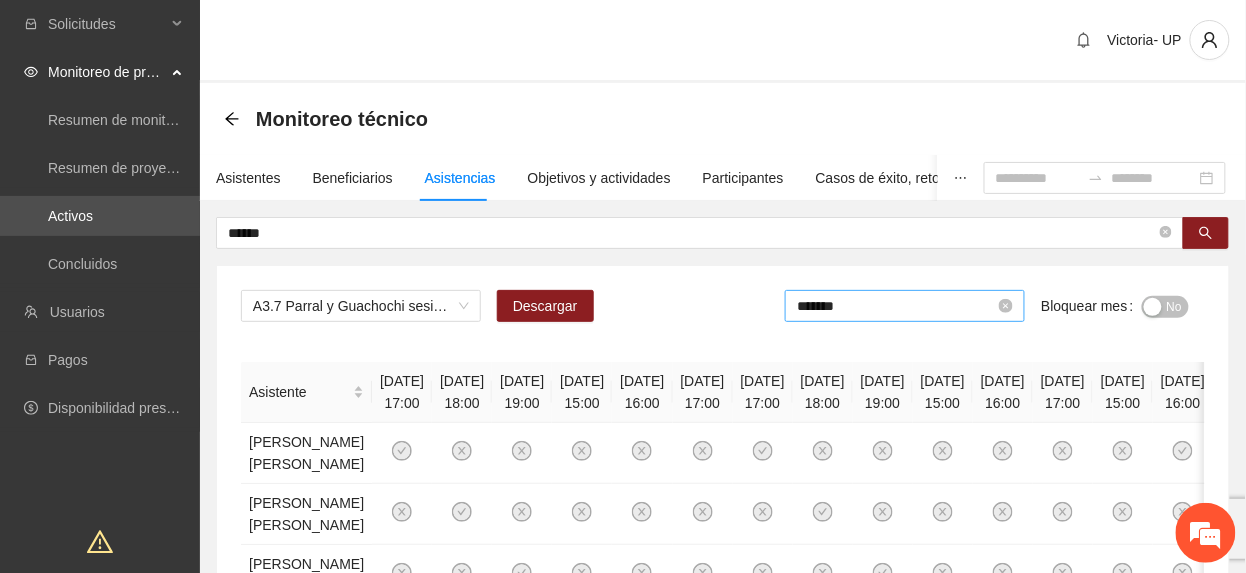 click on "*******" at bounding box center [896, 306] 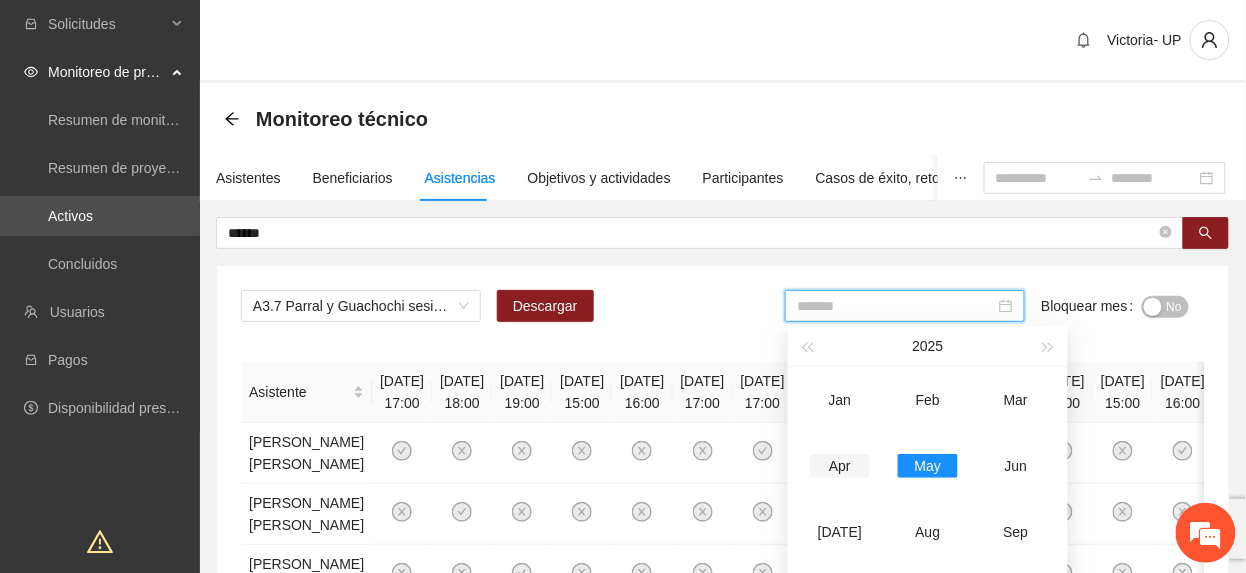 click on "Apr" at bounding box center (840, 466) 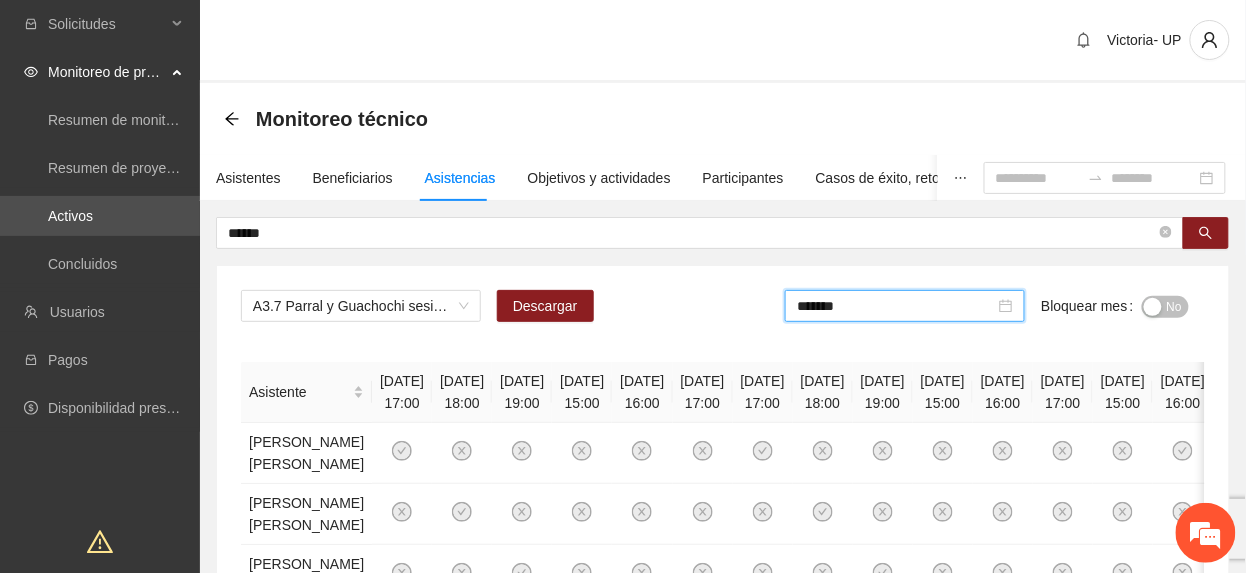 click on "No" at bounding box center [1165, 307] 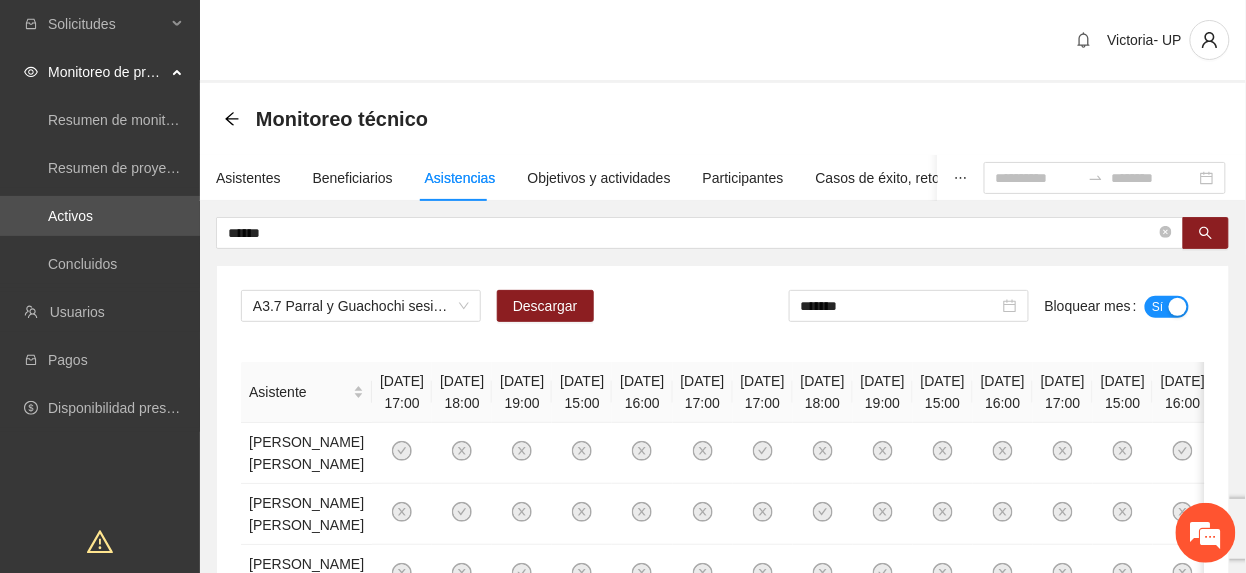 click on "Sí" at bounding box center (1167, 307) 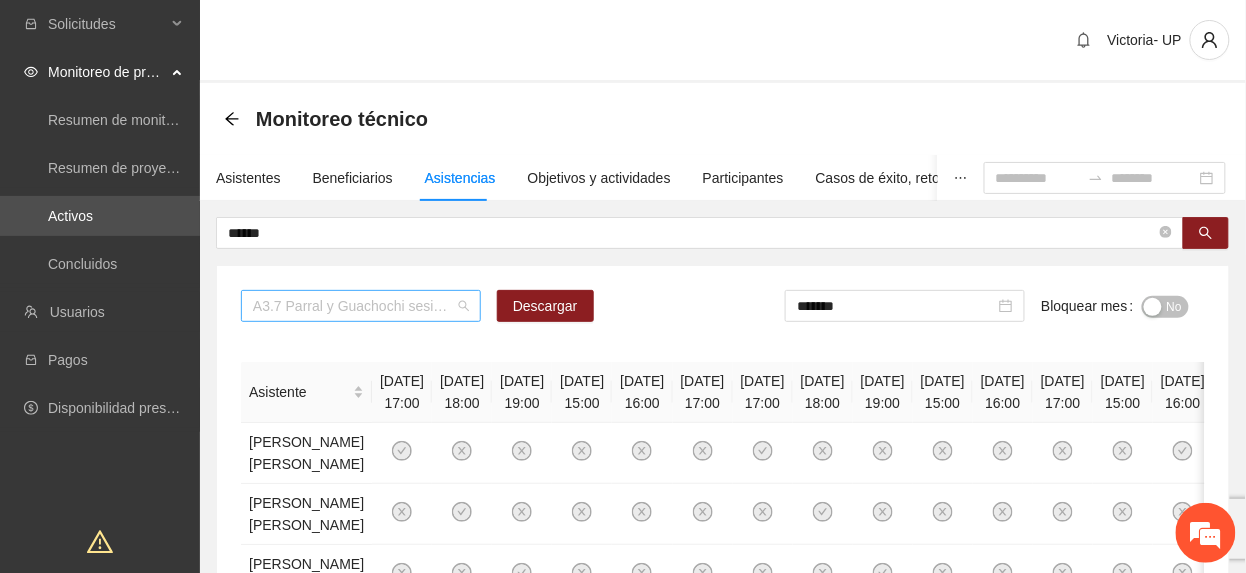 click on "A3.7 Parral y Guachochi sesiones terapéuticas FAMILIARES" at bounding box center [361, 306] 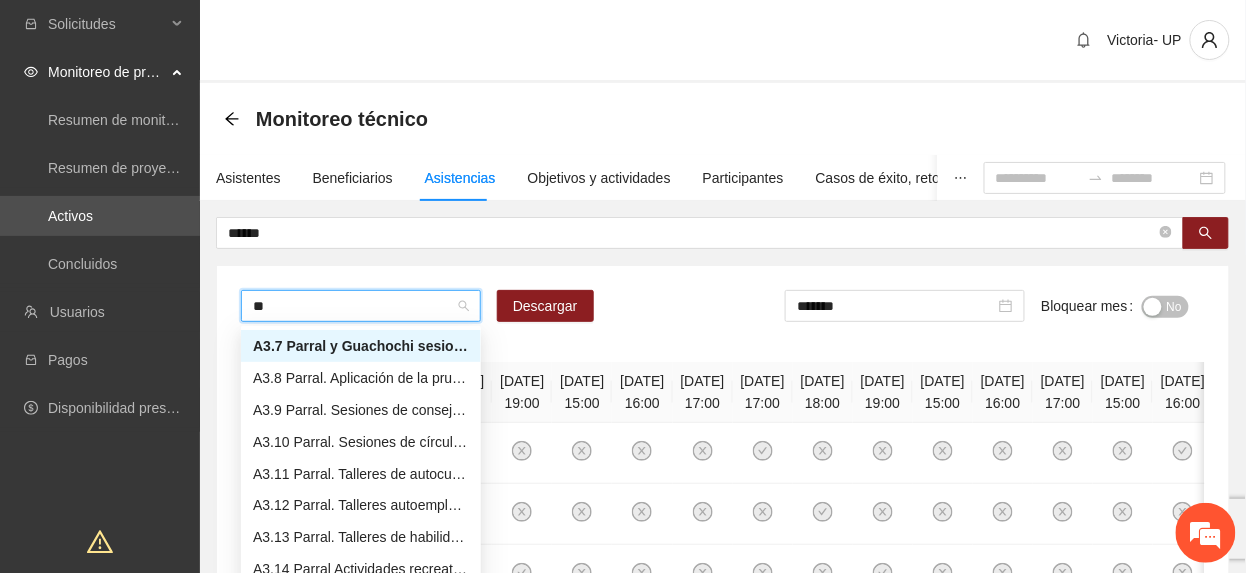 scroll, scrollTop: 192, scrollLeft: 0, axis: vertical 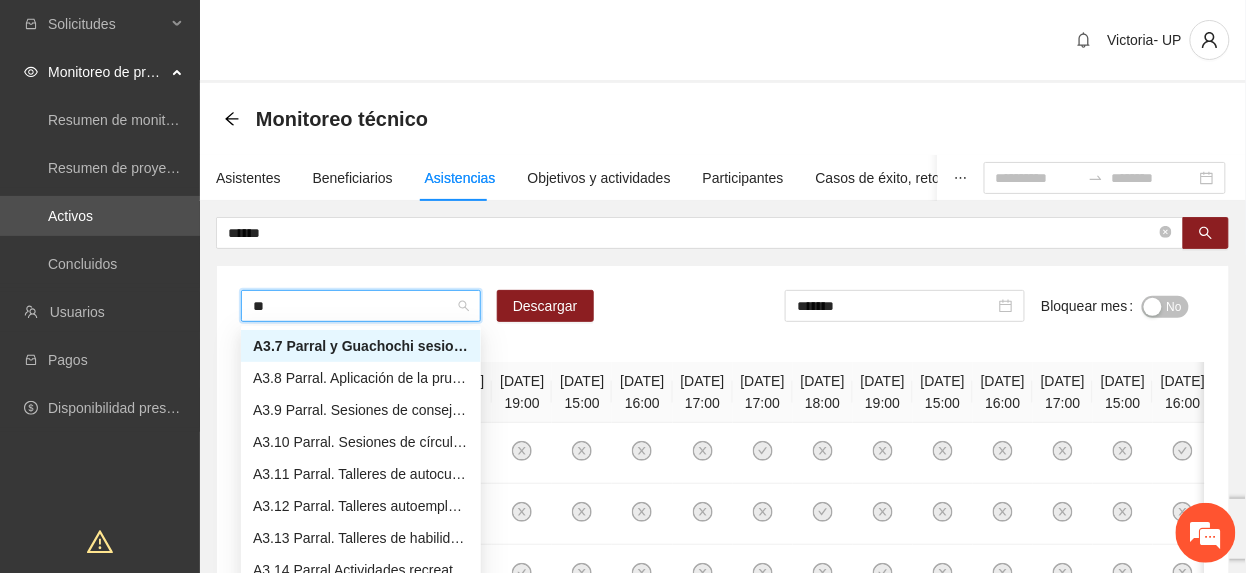 type on "***" 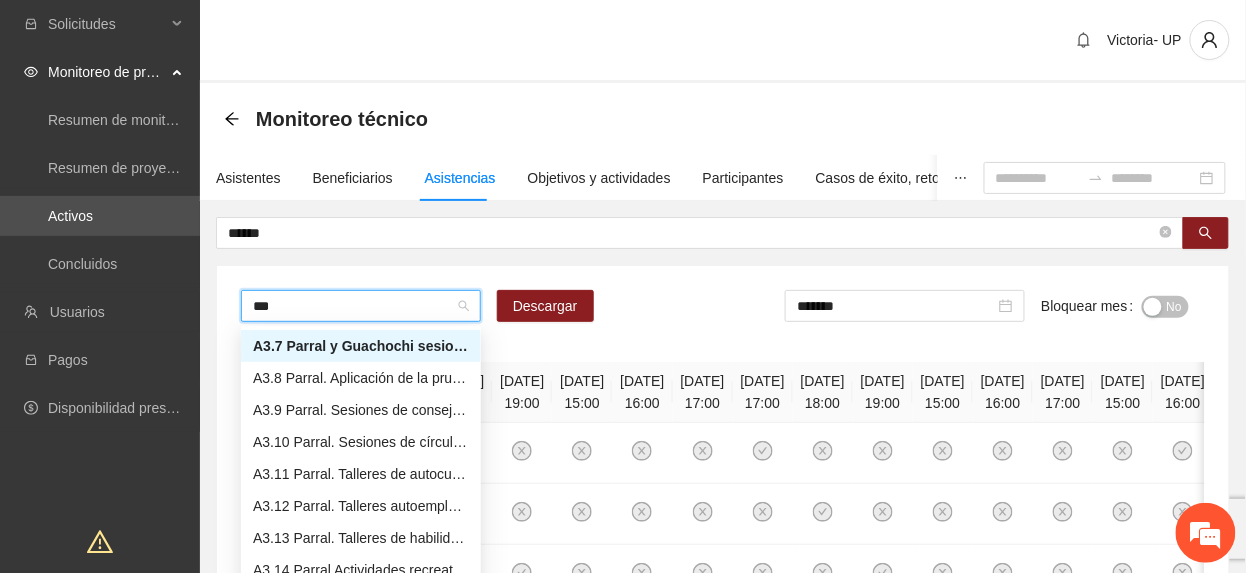 scroll, scrollTop: 0, scrollLeft: 0, axis: both 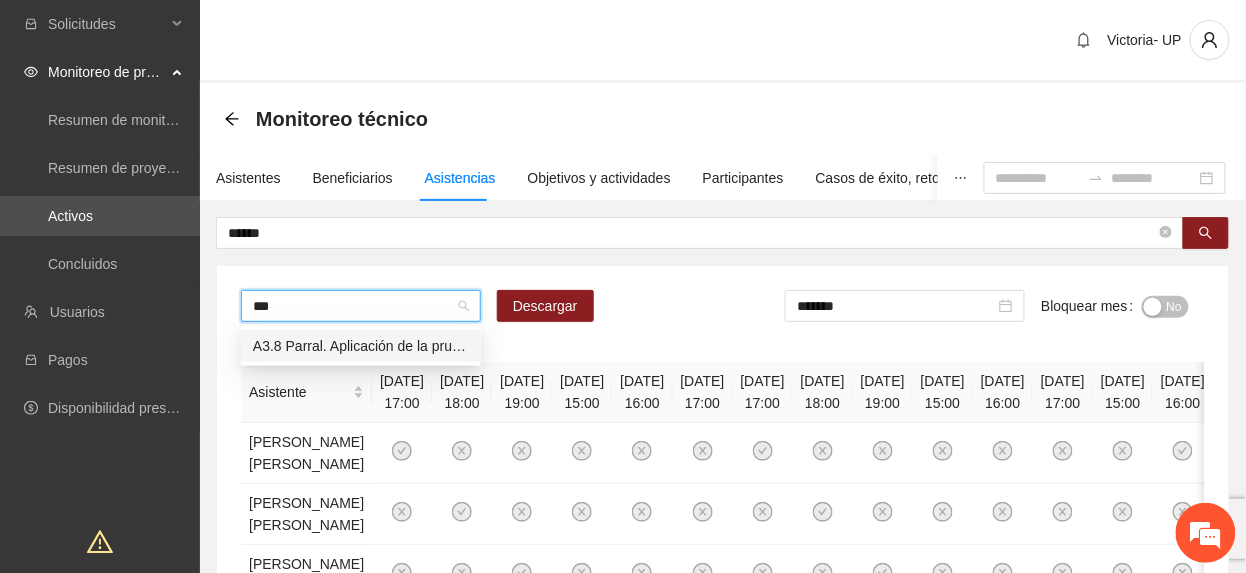 type 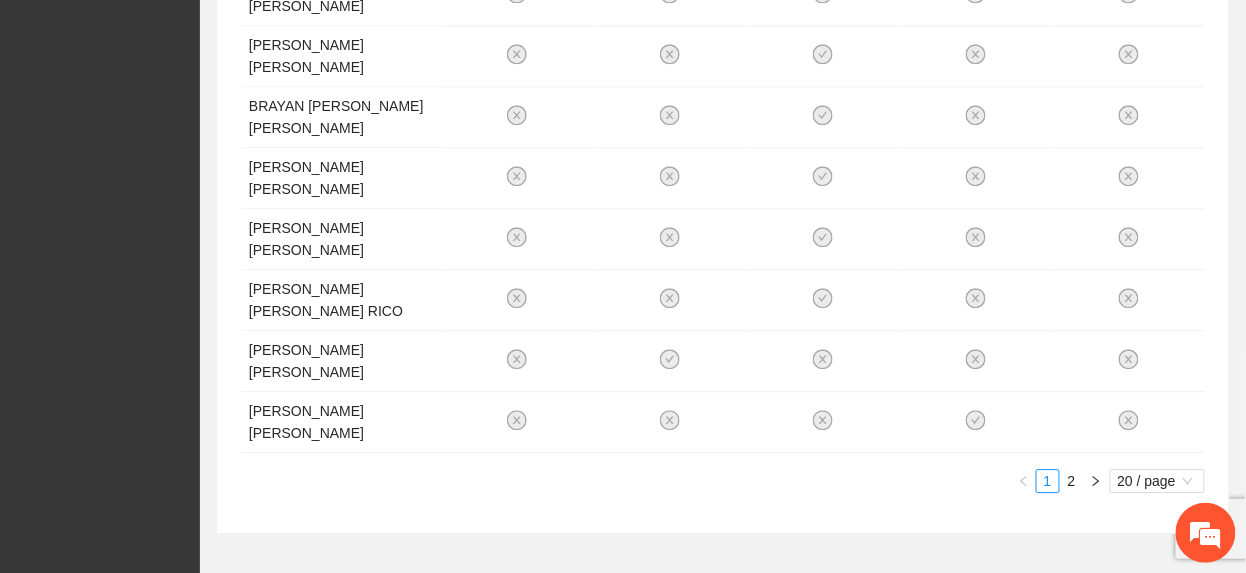 scroll, scrollTop: 1174, scrollLeft: 0, axis: vertical 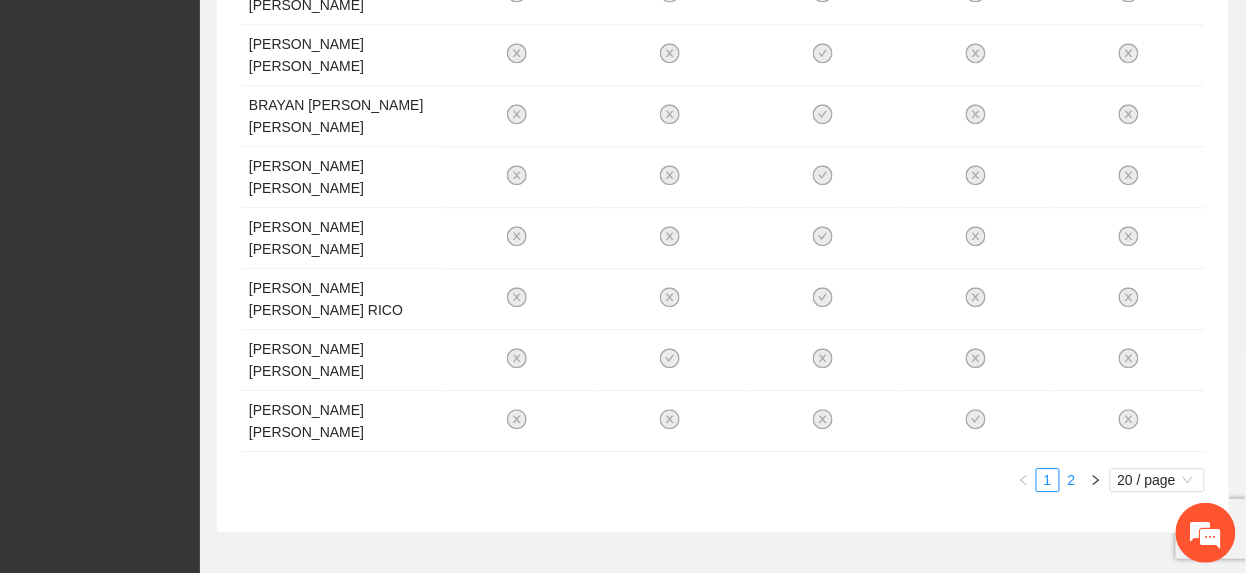 click on "2" at bounding box center (1072, 480) 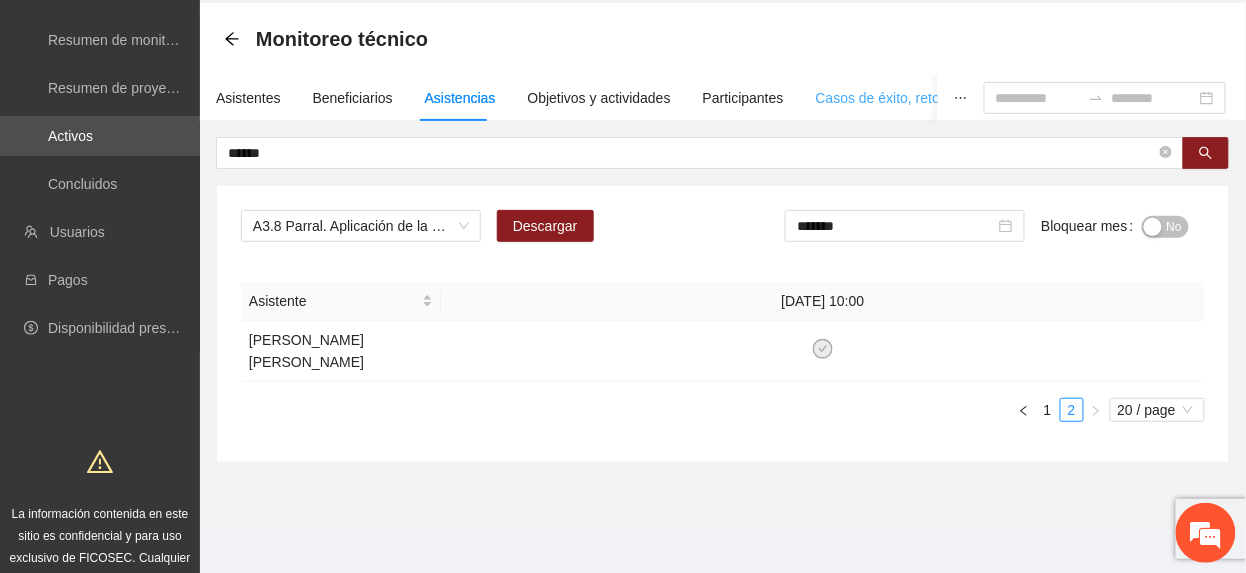 scroll, scrollTop: 21, scrollLeft: 0, axis: vertical 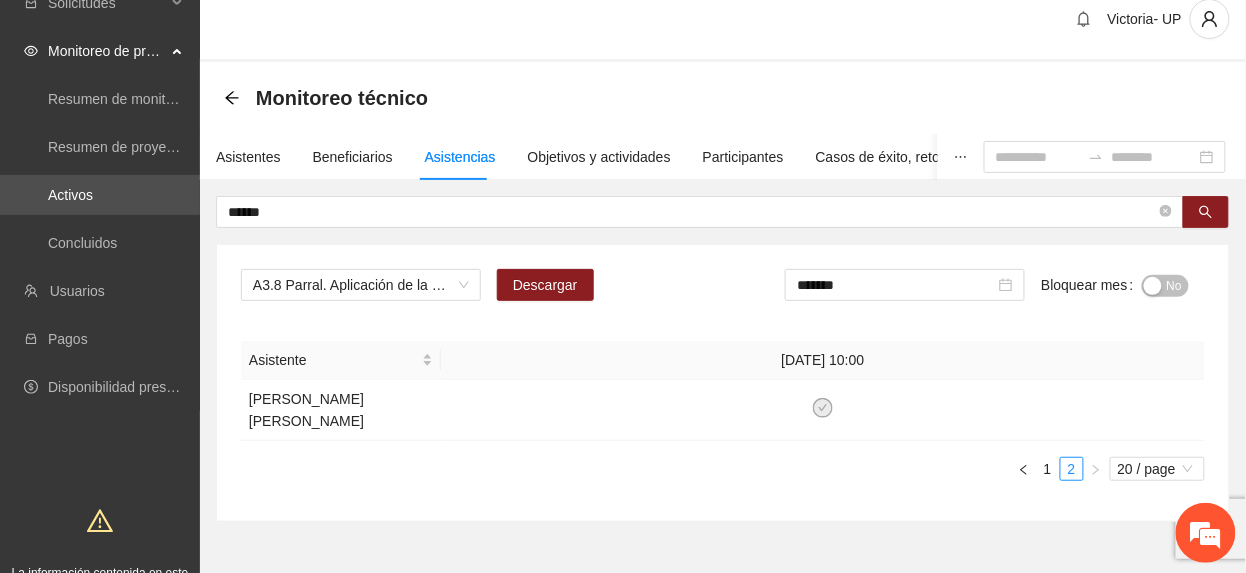 click on "No" at bounding box center (1174, 286) 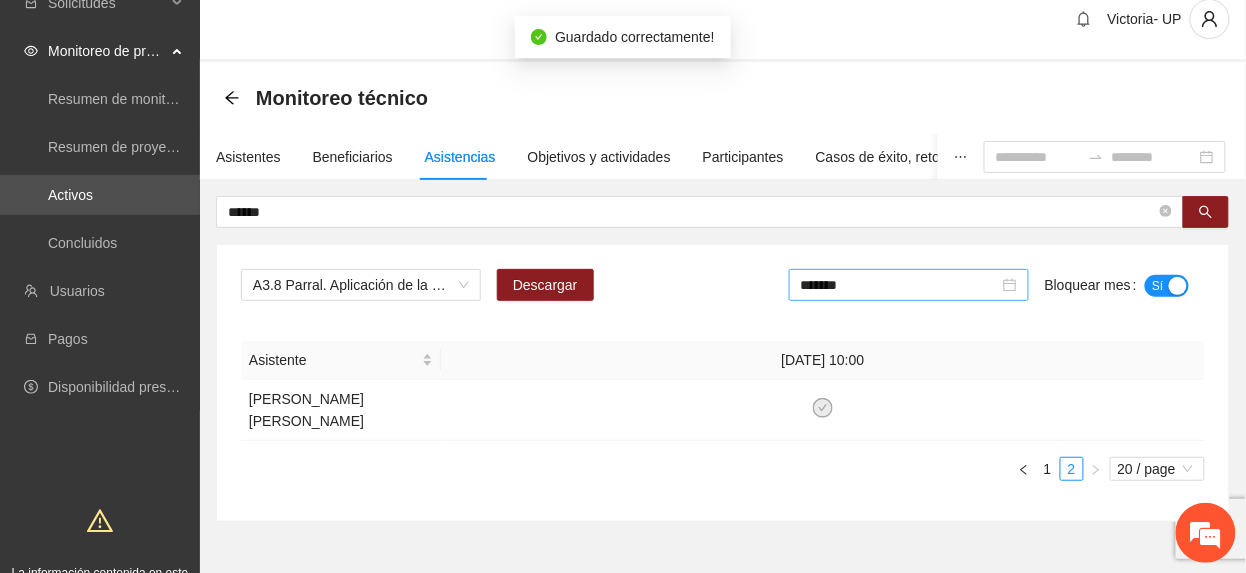 drag, startPoint x: 944, startPoint y: 289, endPoint x: 932, endPoint y: 300, distance: 16.27882 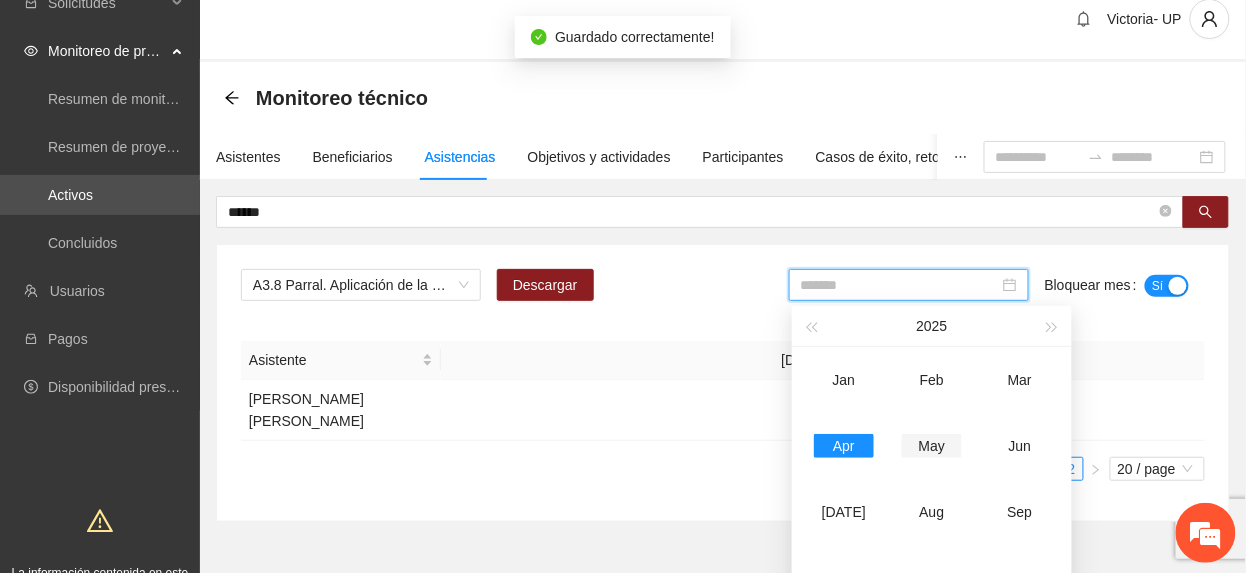 click on "May" at bounding box center (932, 446) 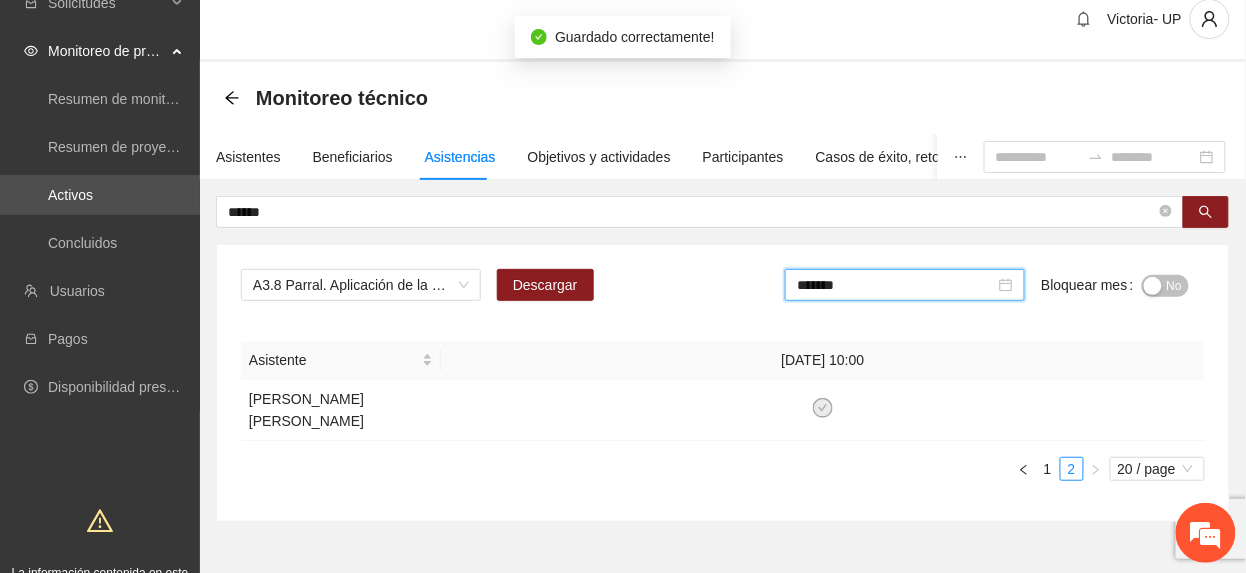 click at bounding box center [1153, 286] 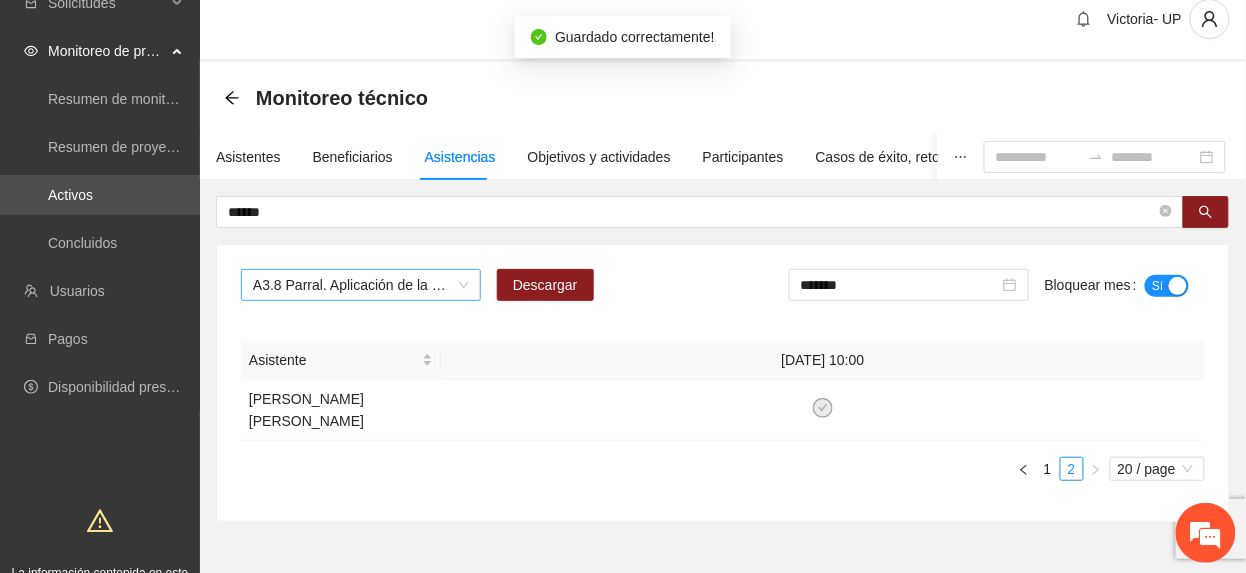 click on "A3.8 Parral. Aplicación de la prueba breve ASSIST" at bounding box center [361, 285] 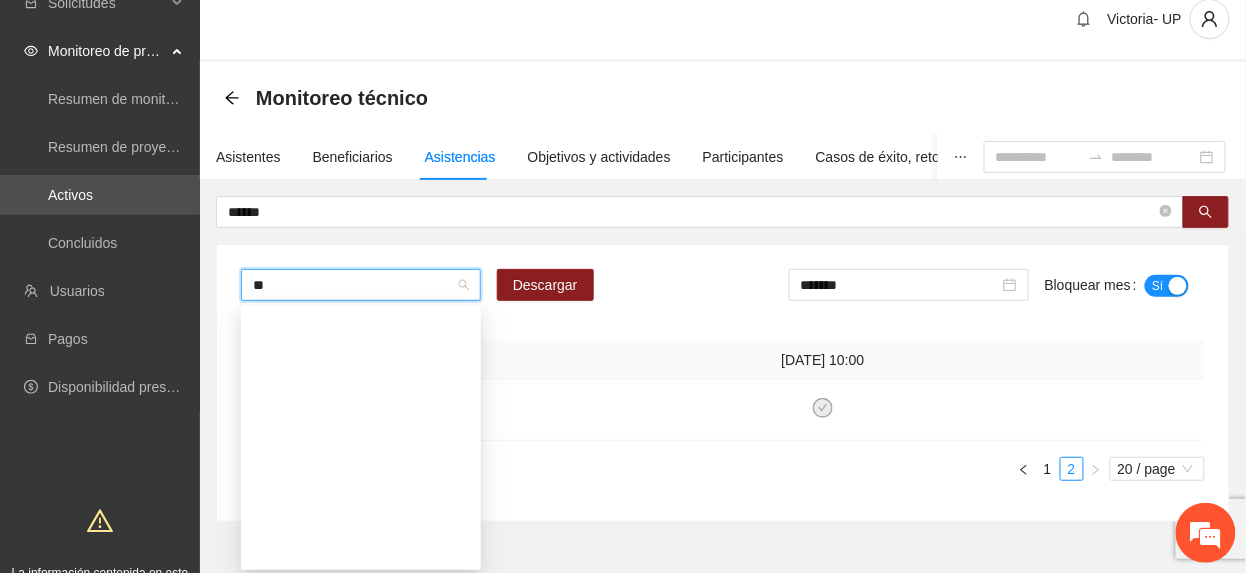 scroll, scrollTop: 224, scrollLeft: 0, axis: vertical 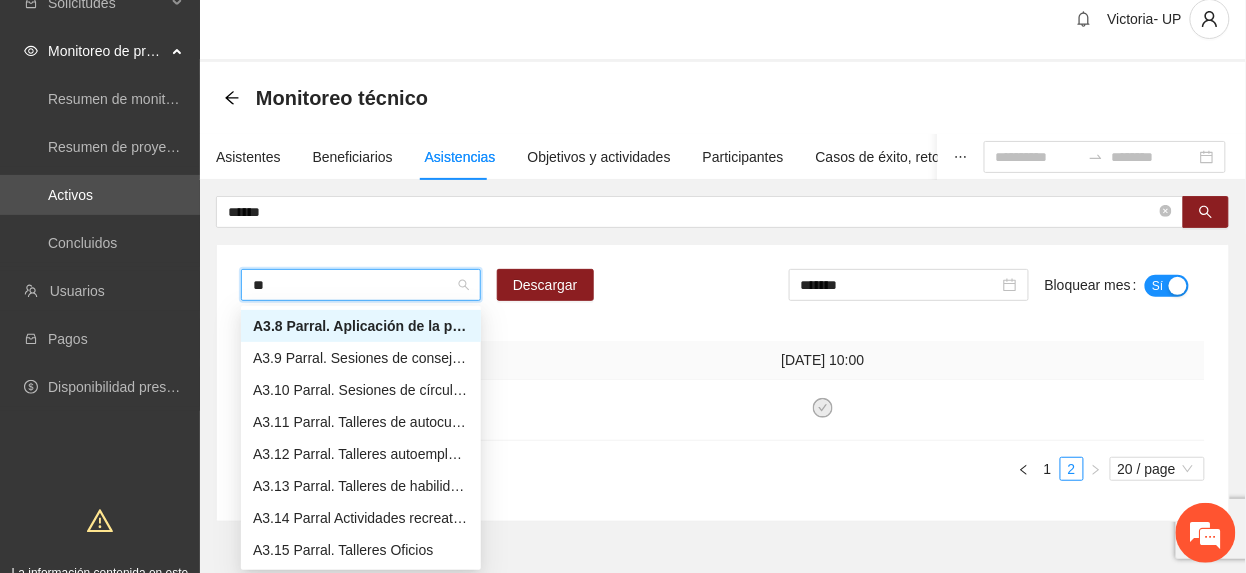 type on "***" 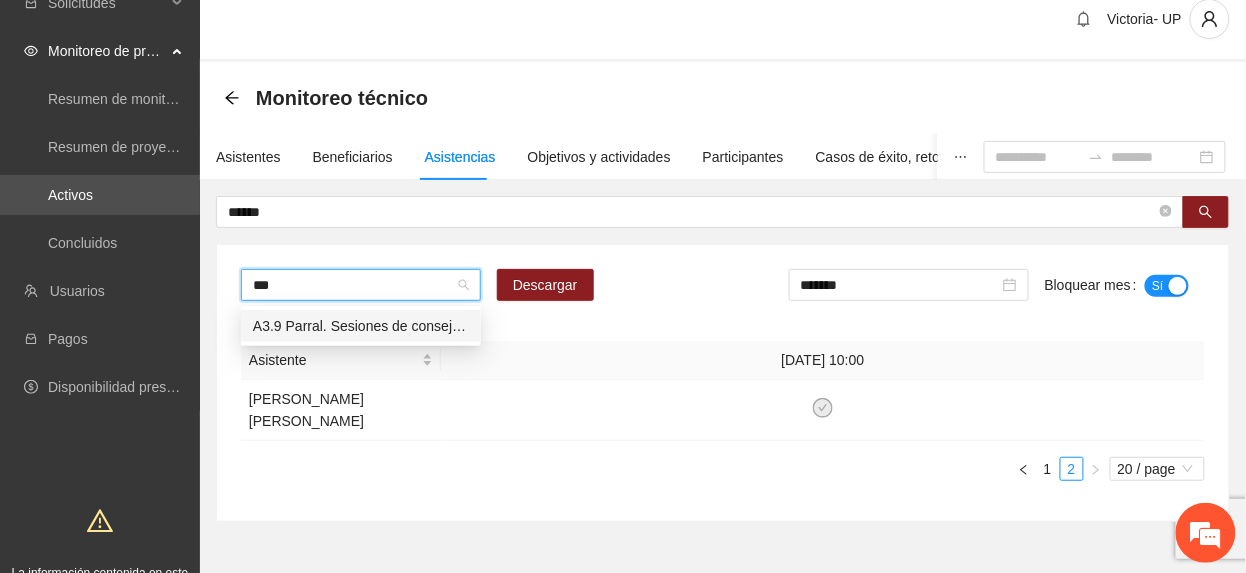 scroll, scrollTop: 0, scrollLeft: 0, axis: both 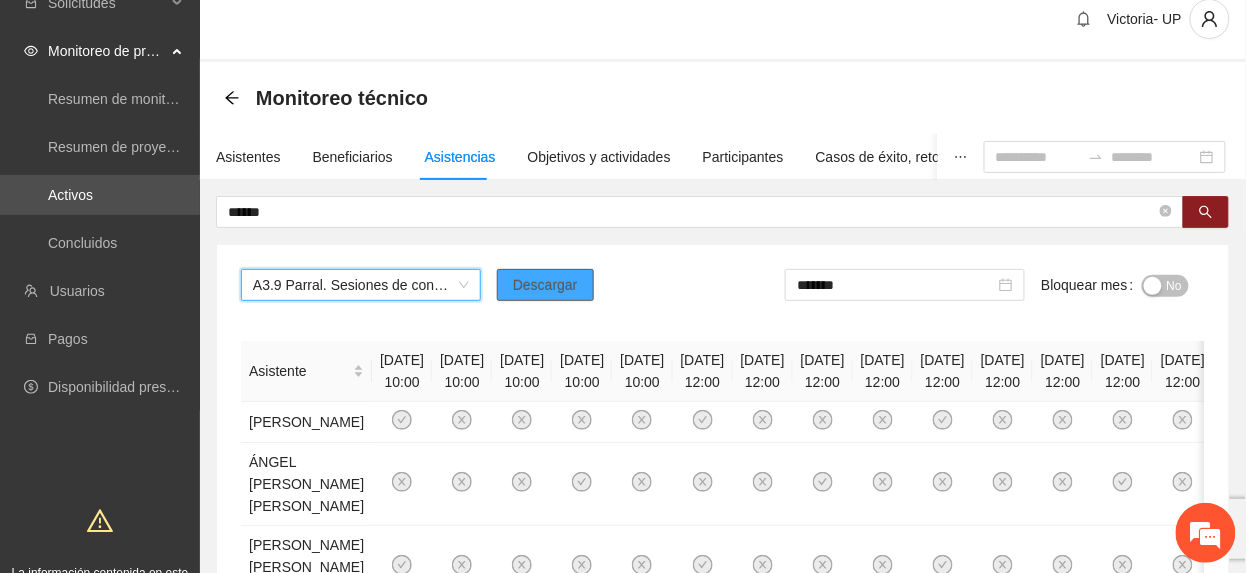 click on "Descargar" at bounding box center [545, 285] 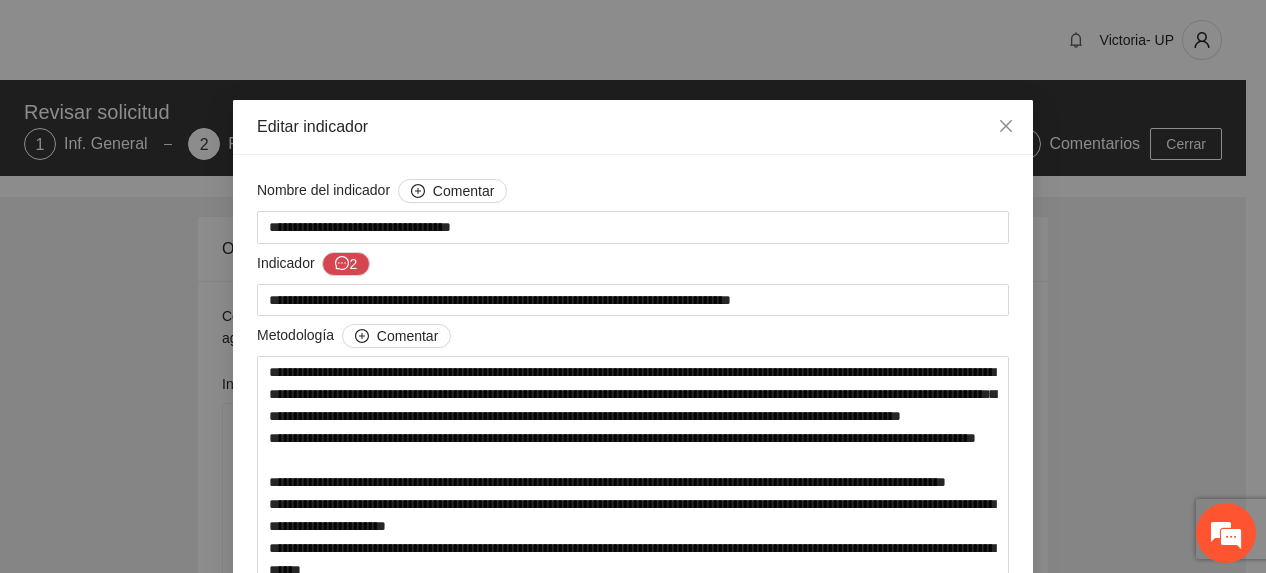 scroll, scrollTop: 17909, scrollLeft: 0, axis: vertical 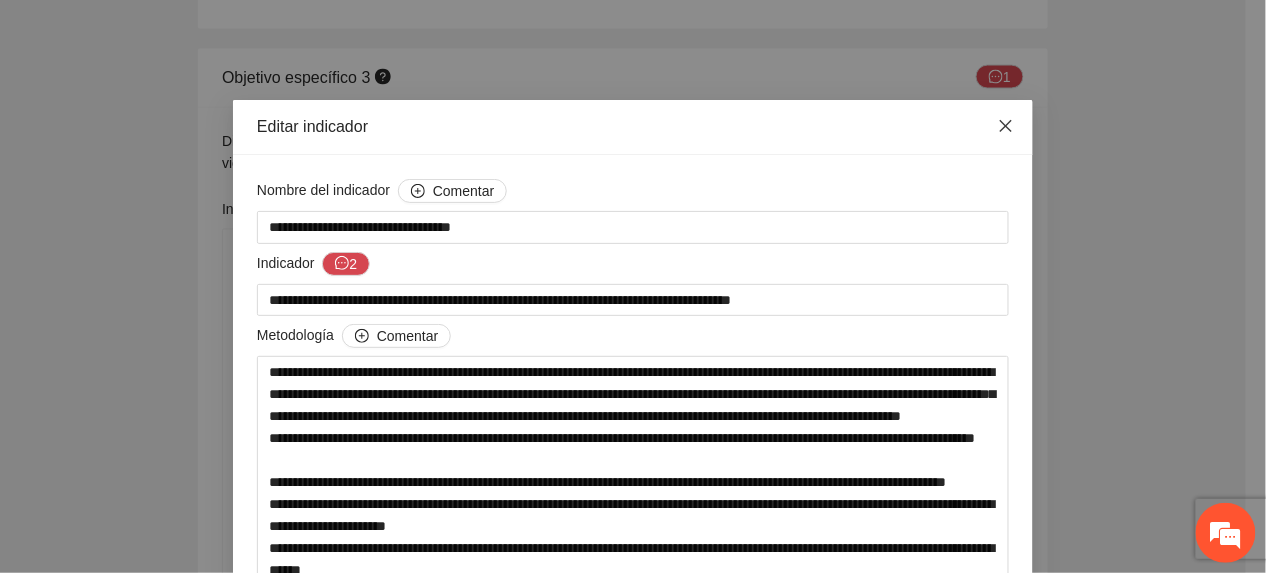 click 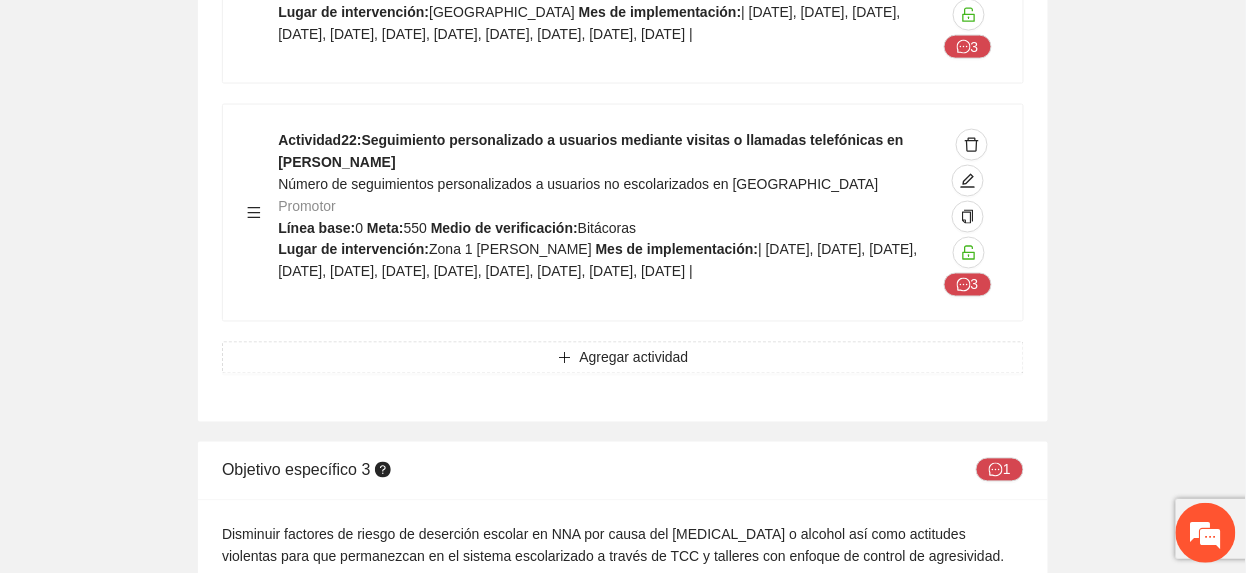 scroll, scrollTop: 17509, scrollLeft: 0, axis: vertical 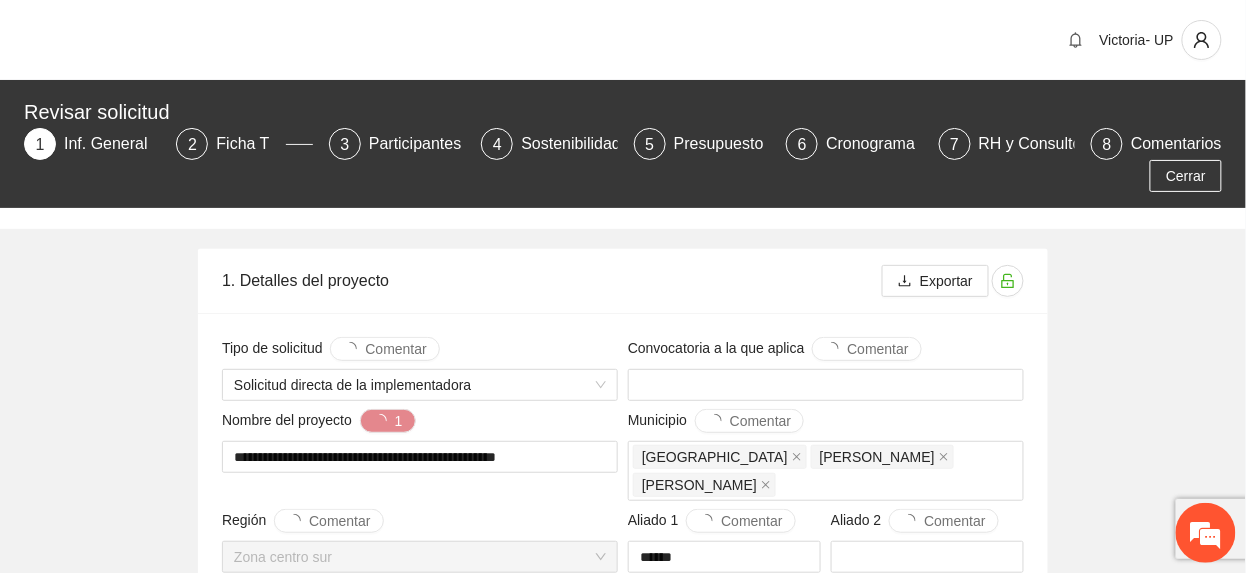 type 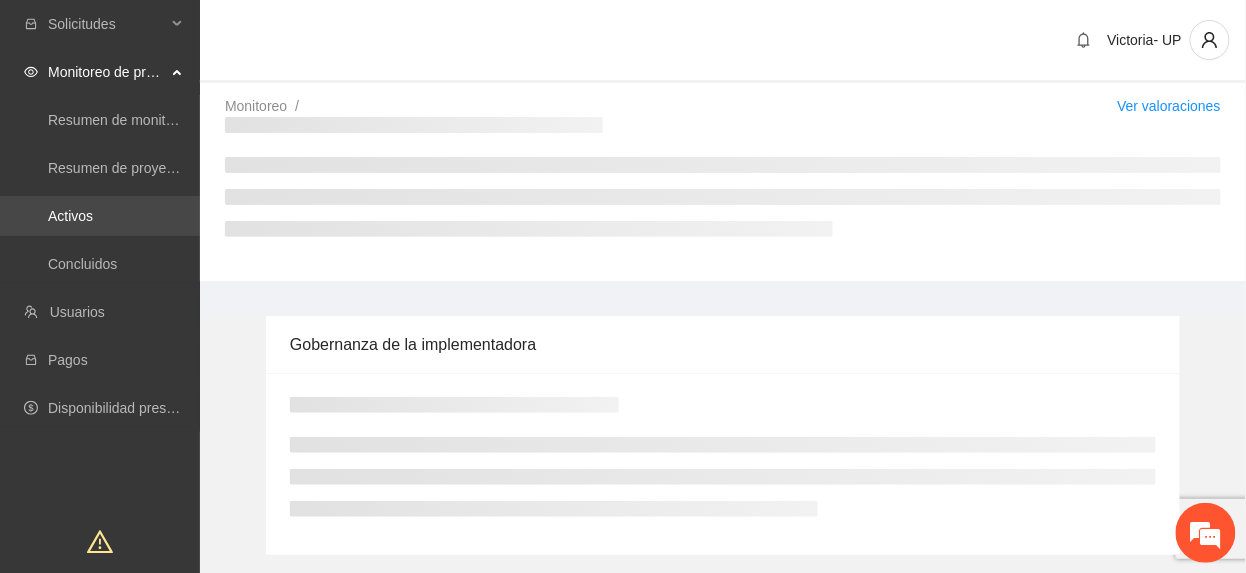click on "Activos" at bounding box center [70, 216] 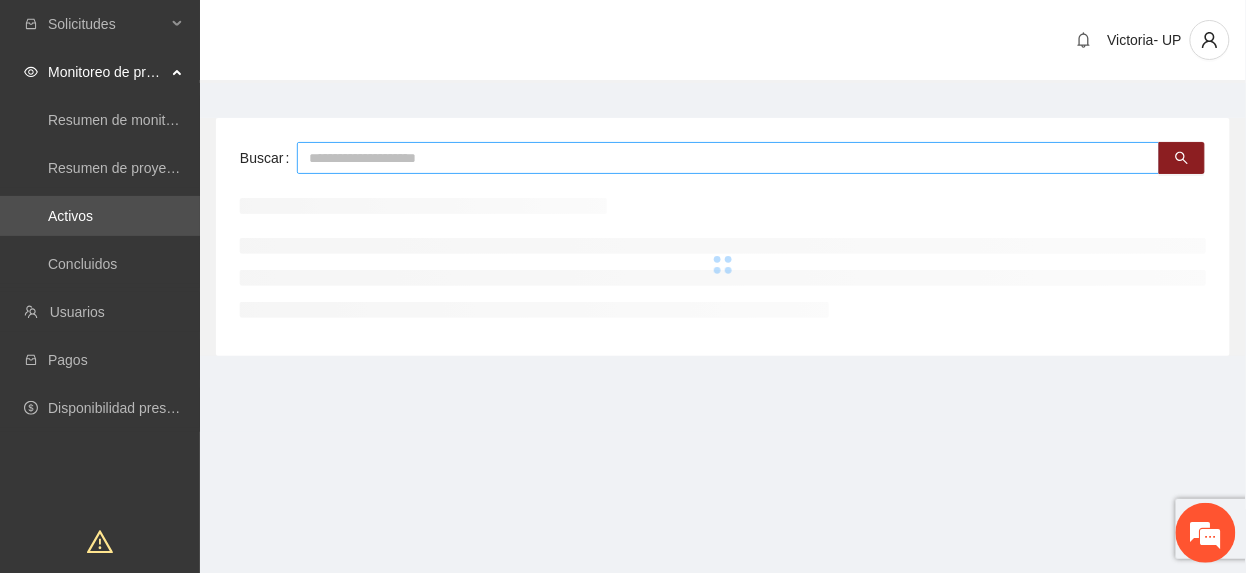 click at bounding box center (728, 158) 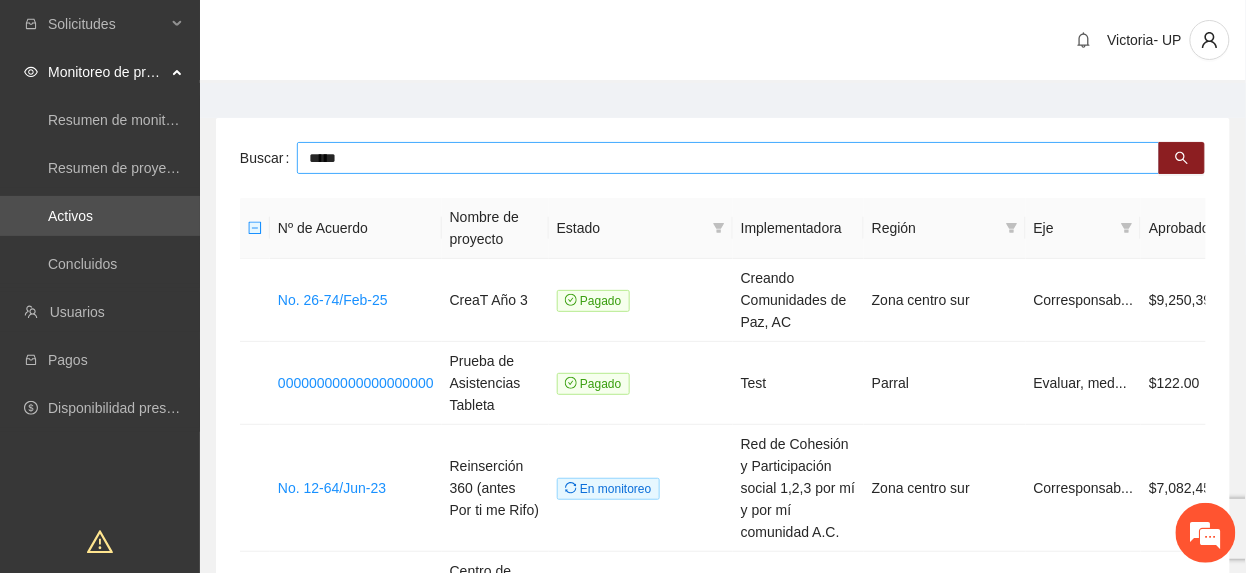 type on "*****" 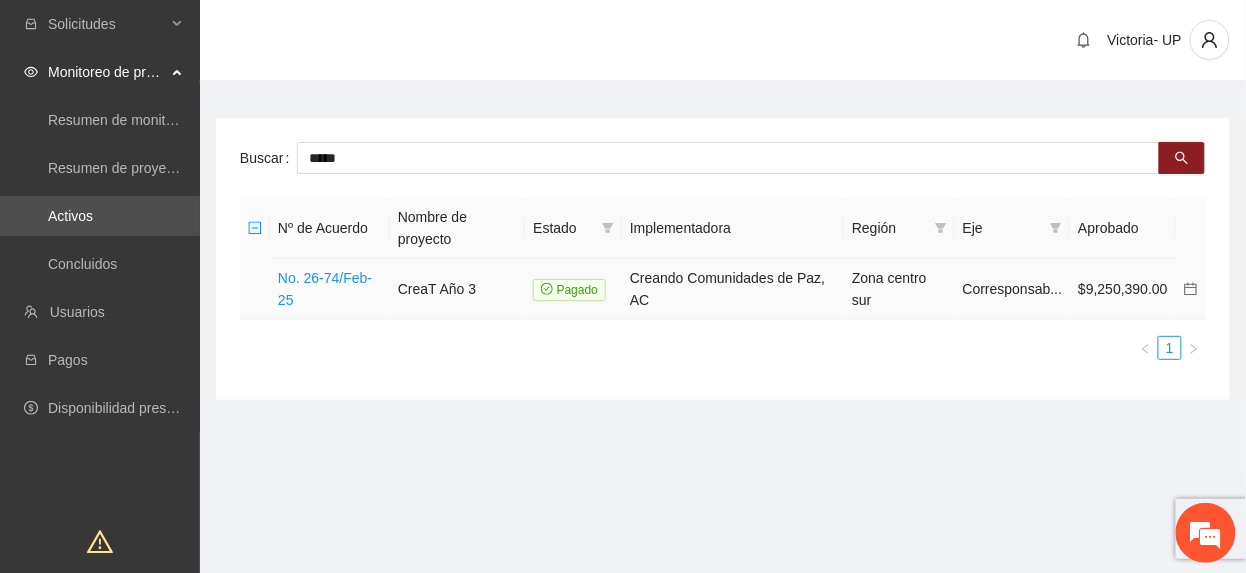 click 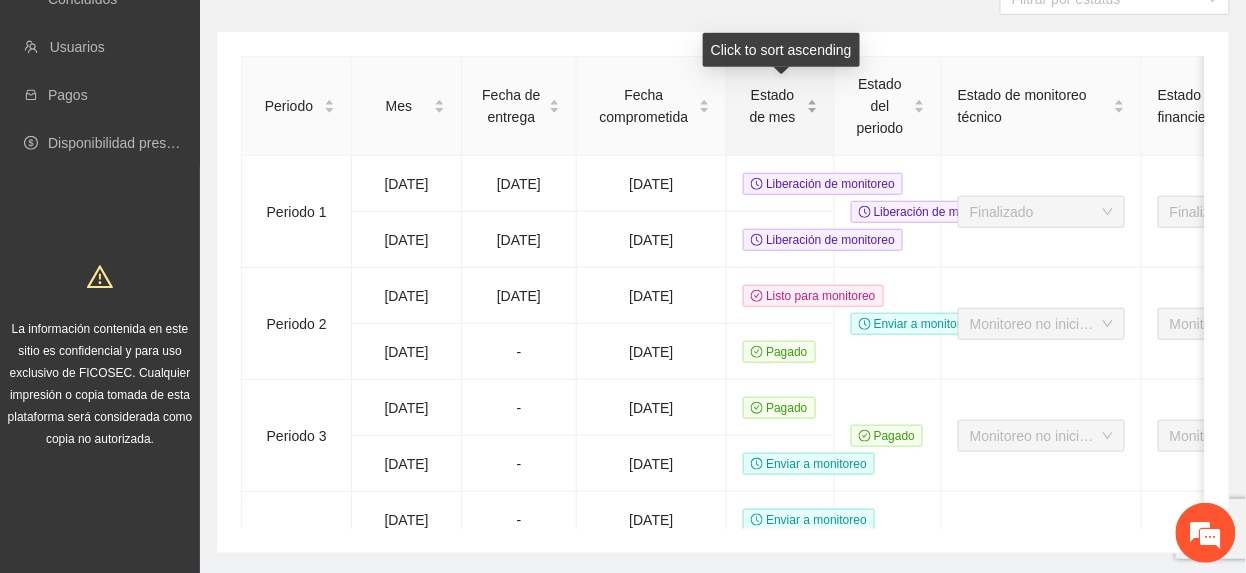 scroll, scrollTop: 266, scrollLeft: 0, axis: vertical 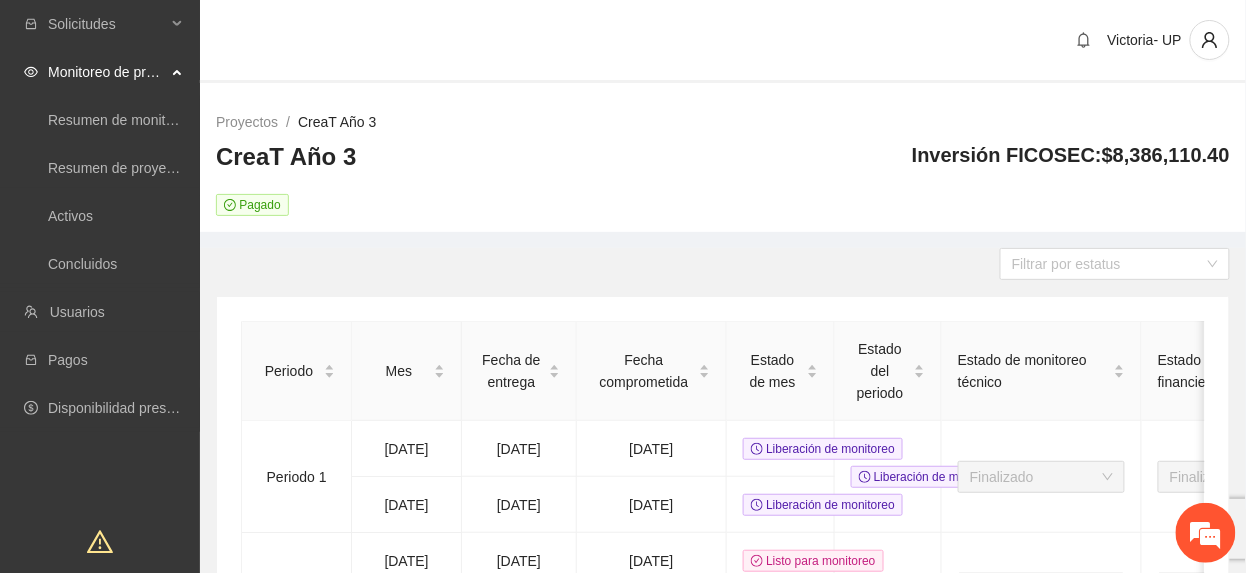 click on "CreaT Año 3" at bounding box center (337, 122) 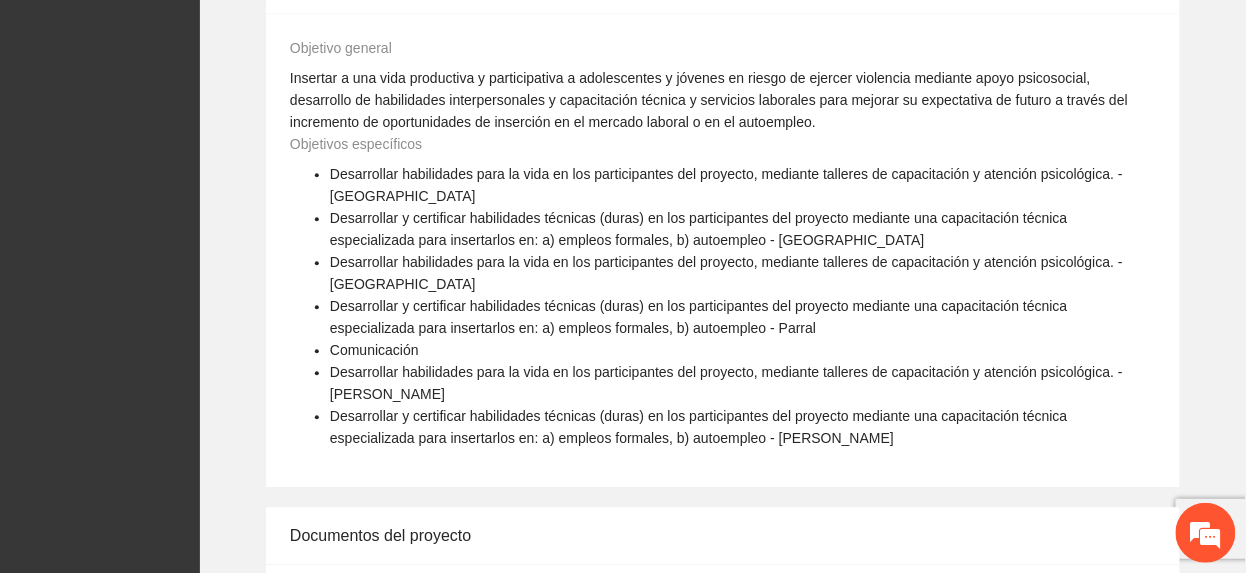 scroll, scrollTop: 666, scrollLeft: 0, axis: vertical 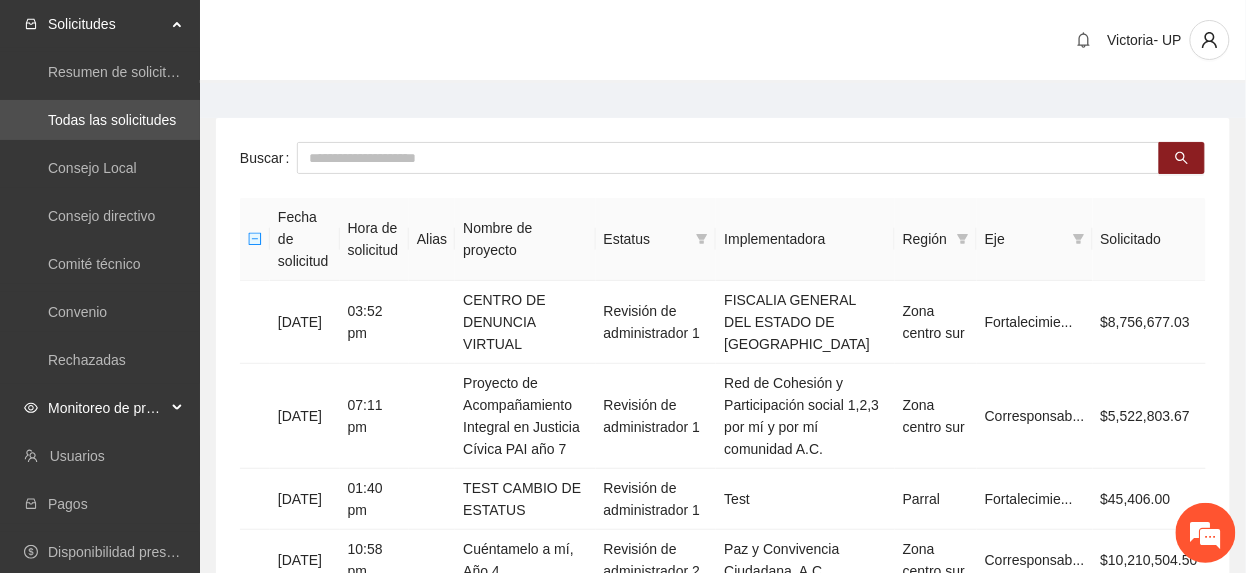 click on "Monitoreo de proyectos" at bounding box center (107, 408) 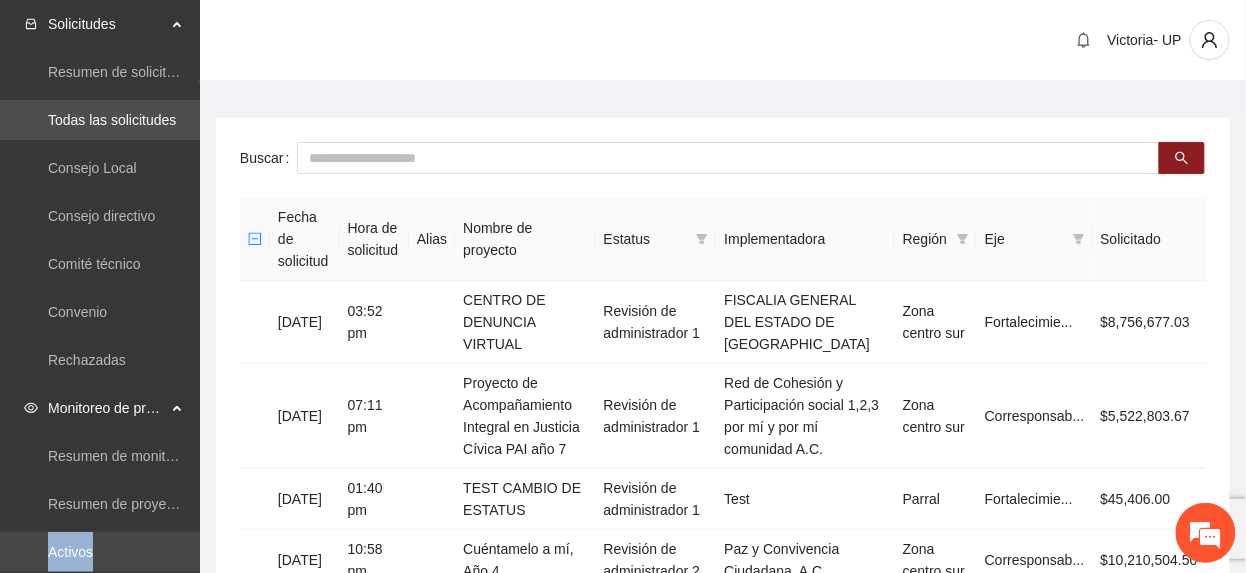 click on "Resumen de monitoreo Resumen de proyectos aprobados Activos Concluidos" at bounding box center [100, 528] 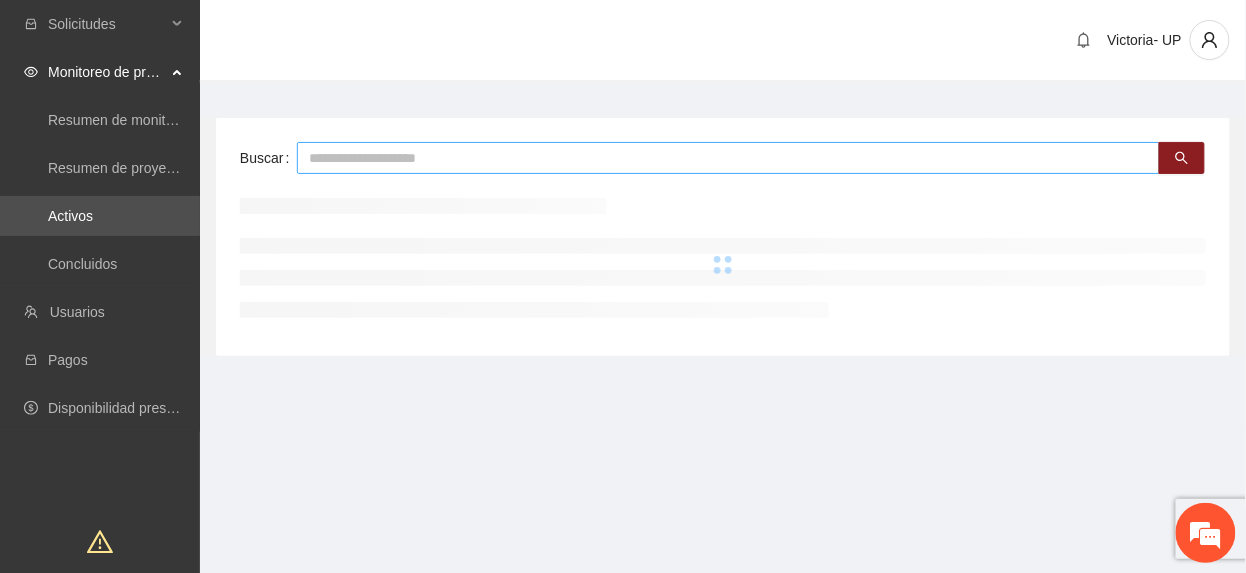 click at bounding box center [728, 158] 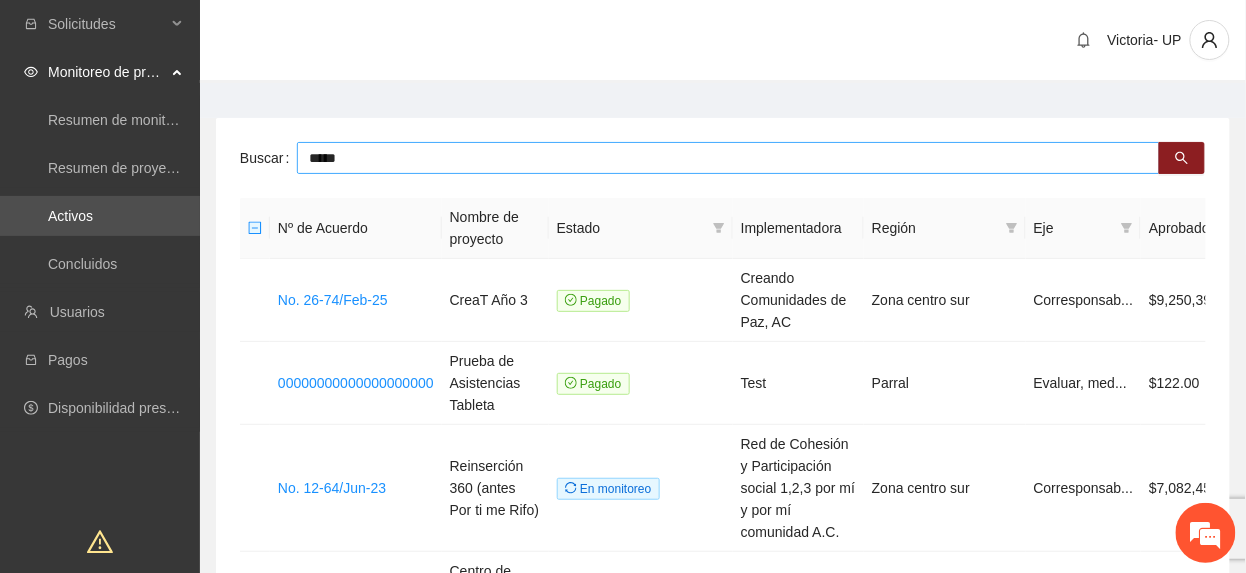 type on "*****" 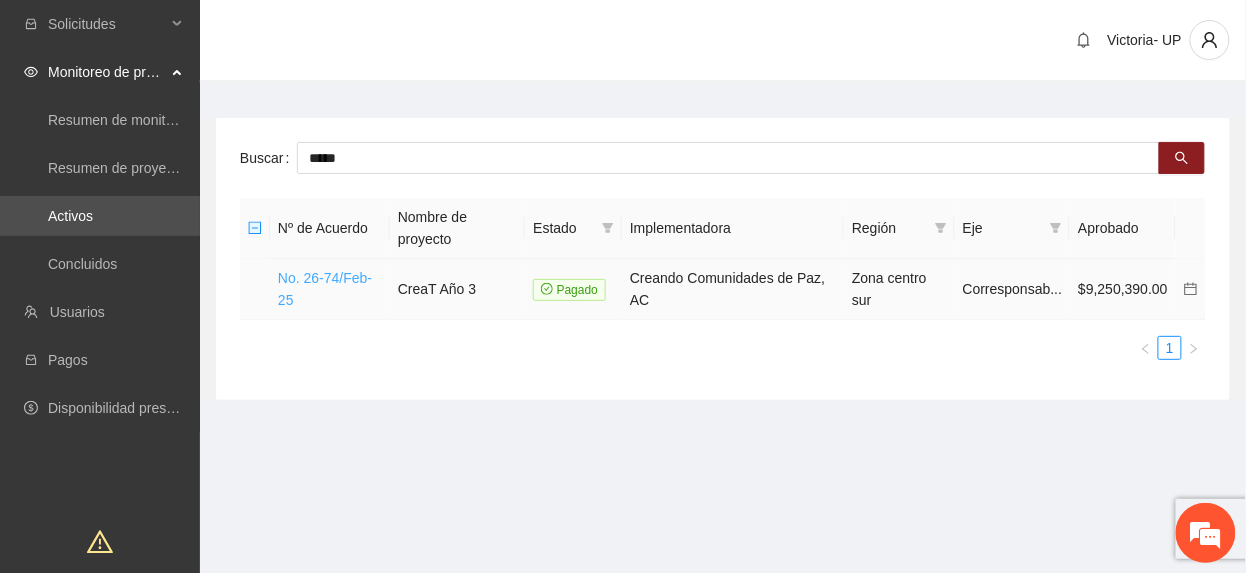 click on "No. 26-74/Feb-25" at bounding box center (325, 289) 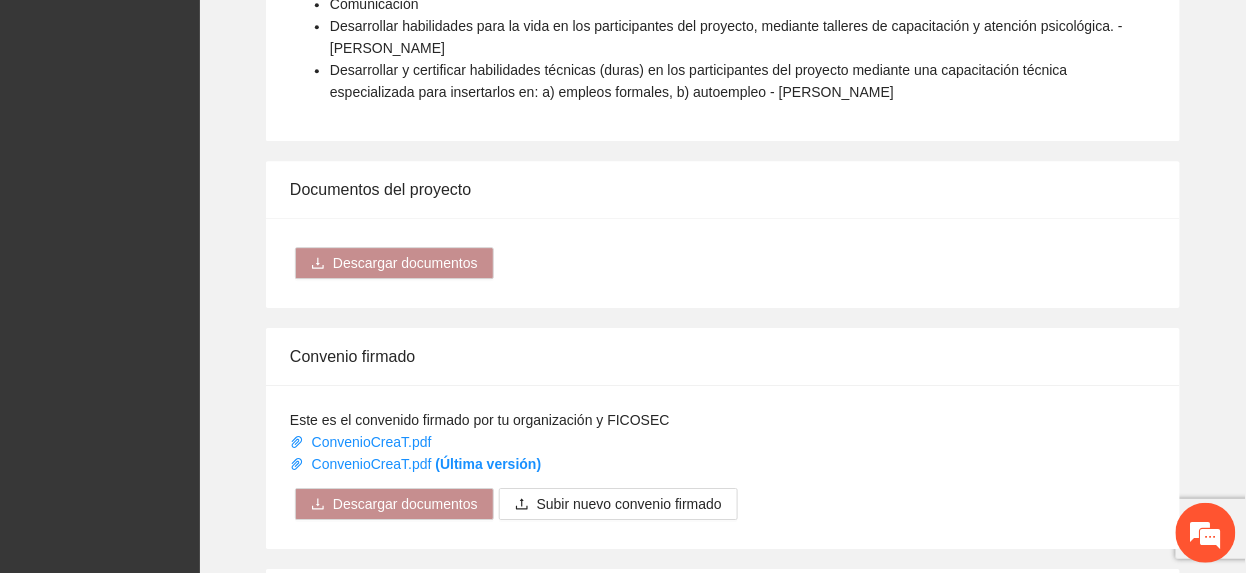 scroll, scrollTop: 0, scrollLeft: 0, axis: both 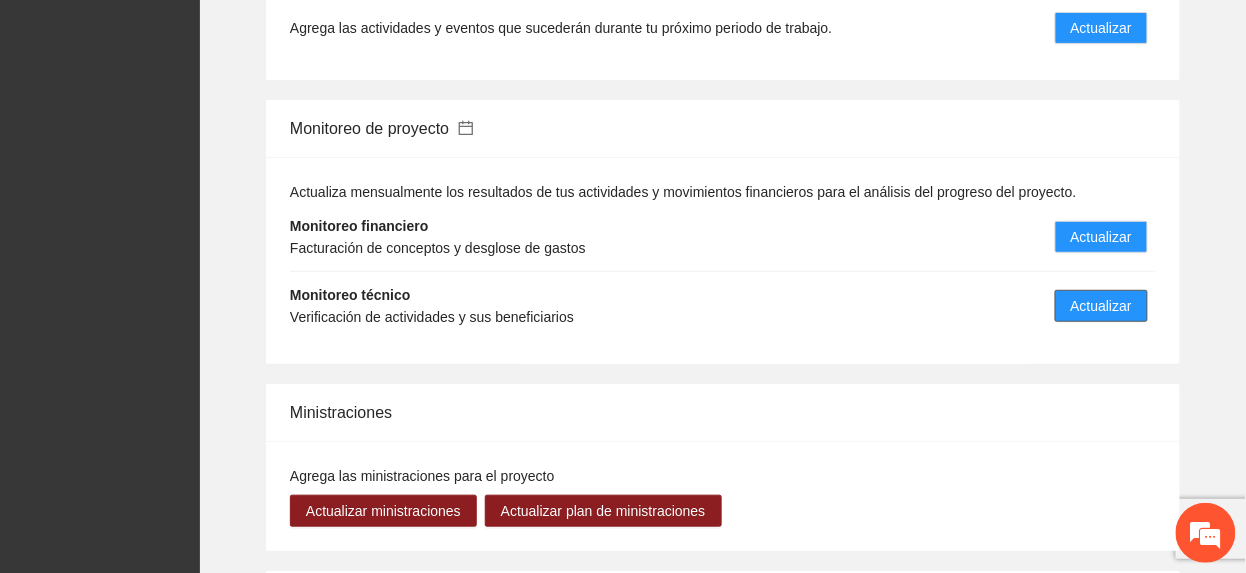 click on "Actualizar" at bounding box center [1101, 306] 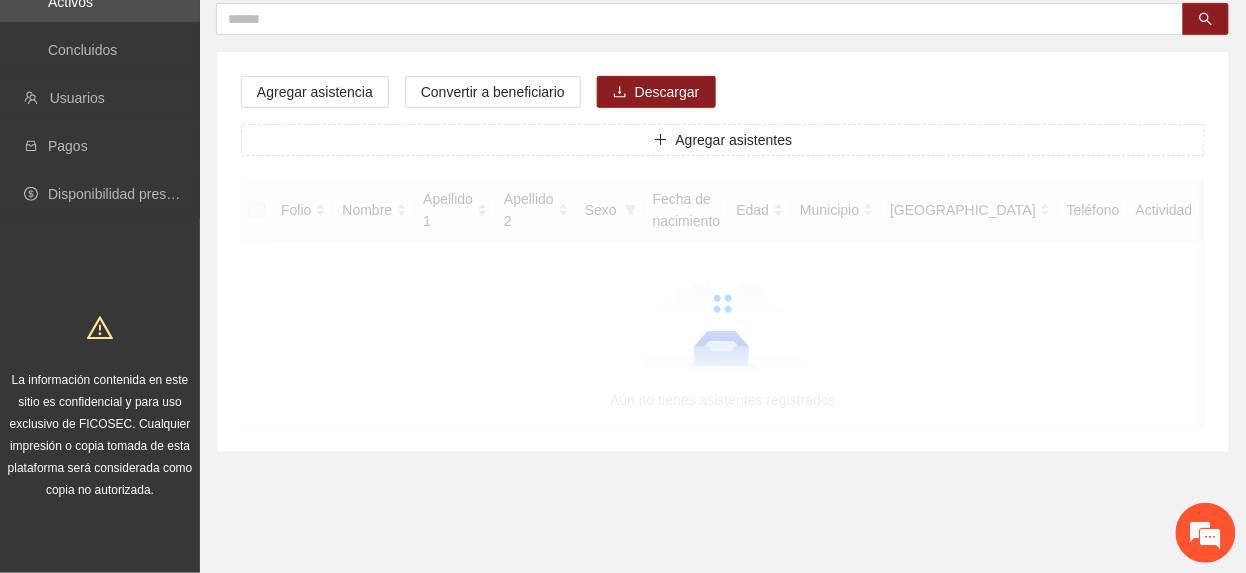scroll, scrollTop: 0, scrollLeft: 0, axis: both 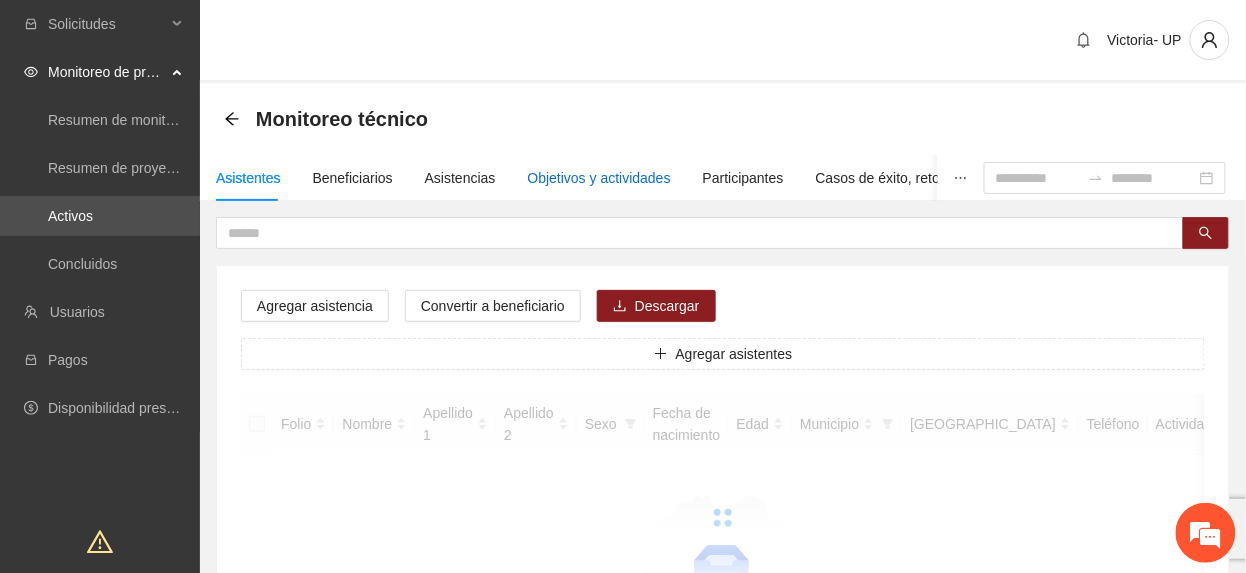click on "Objetivos y actividades" at bounding box center (599, 178) 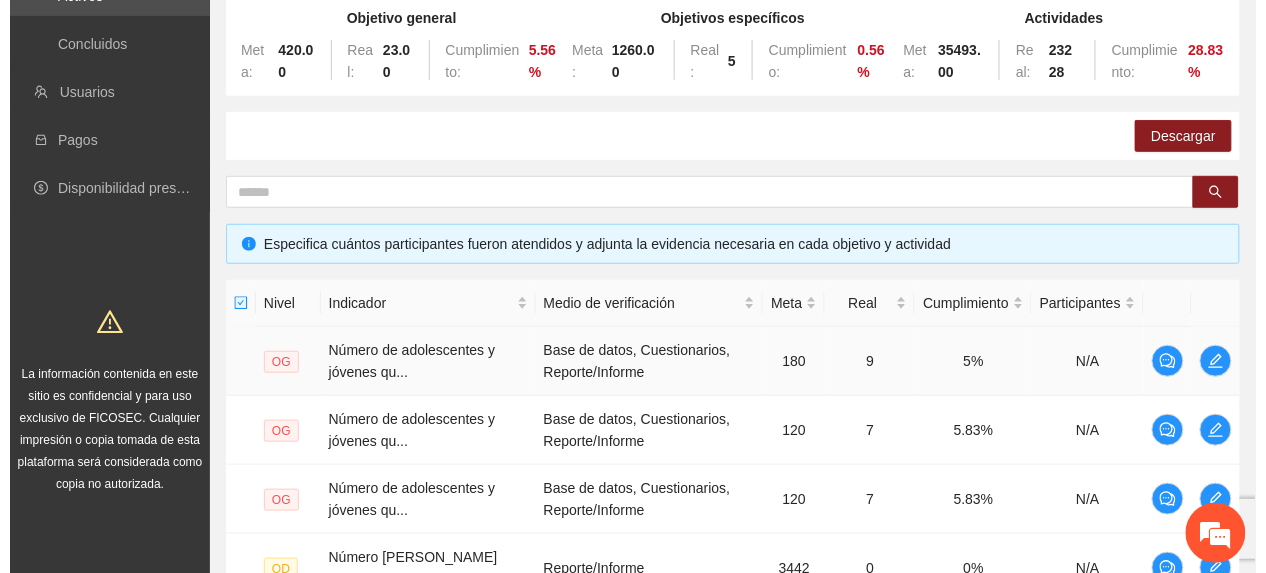 scroll, scrollTop: 266, scrollLeft: 0, axis: vertical 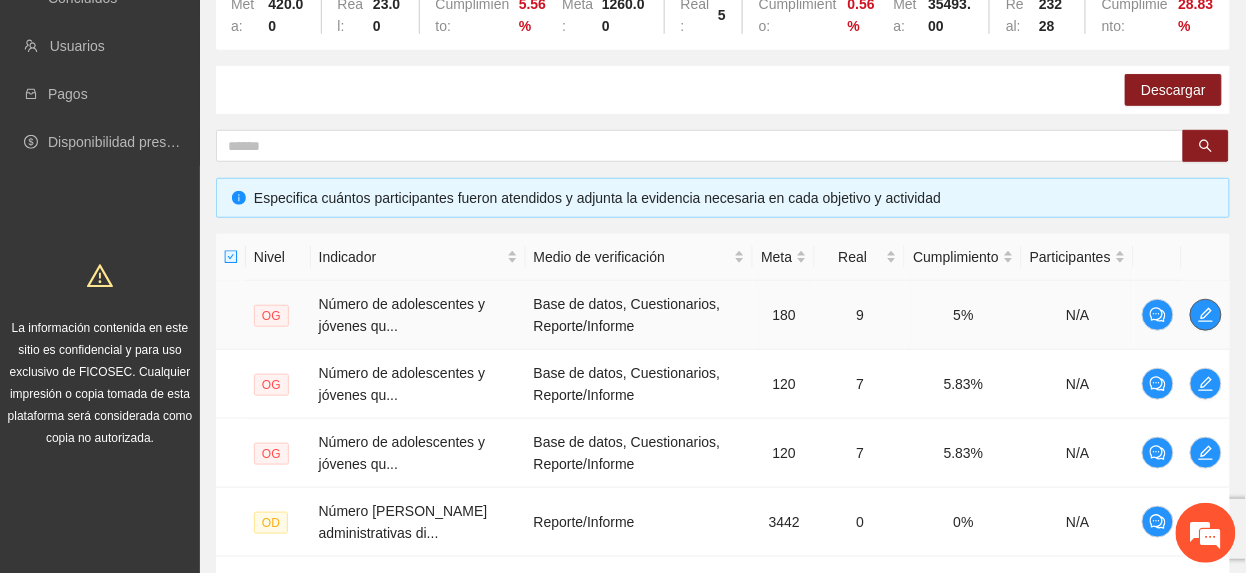 click 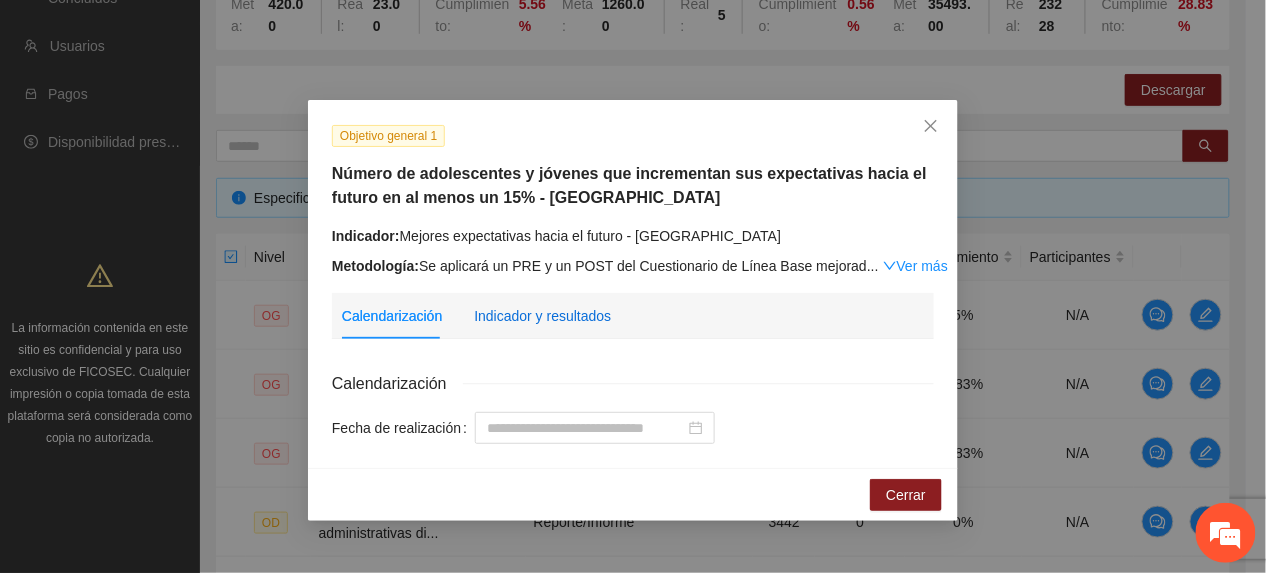 drag, startPoint x: 574, startPoint y: 313, endPoint x: 610, endPoint y: 330, distance: 39.812057 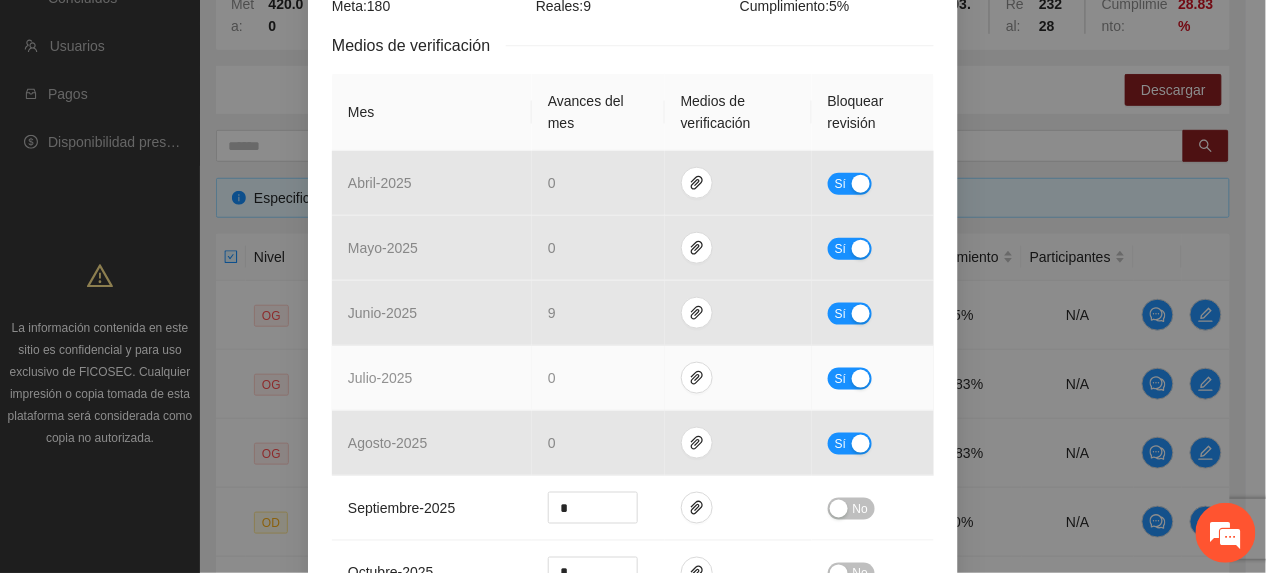 scroll, scrollTop: 550, scrollLeft: 0, axis: vertical 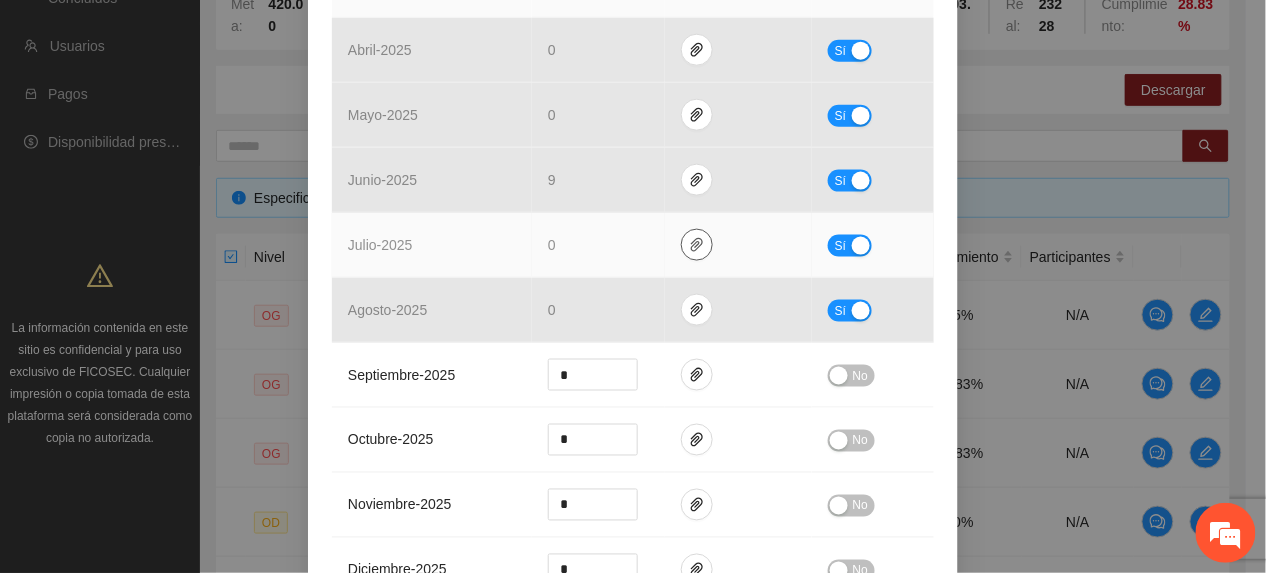 drag, startPoint x: 698, startPoint y: 236, endPoint x: 688, endPoint y: 245, distance: 13.453624 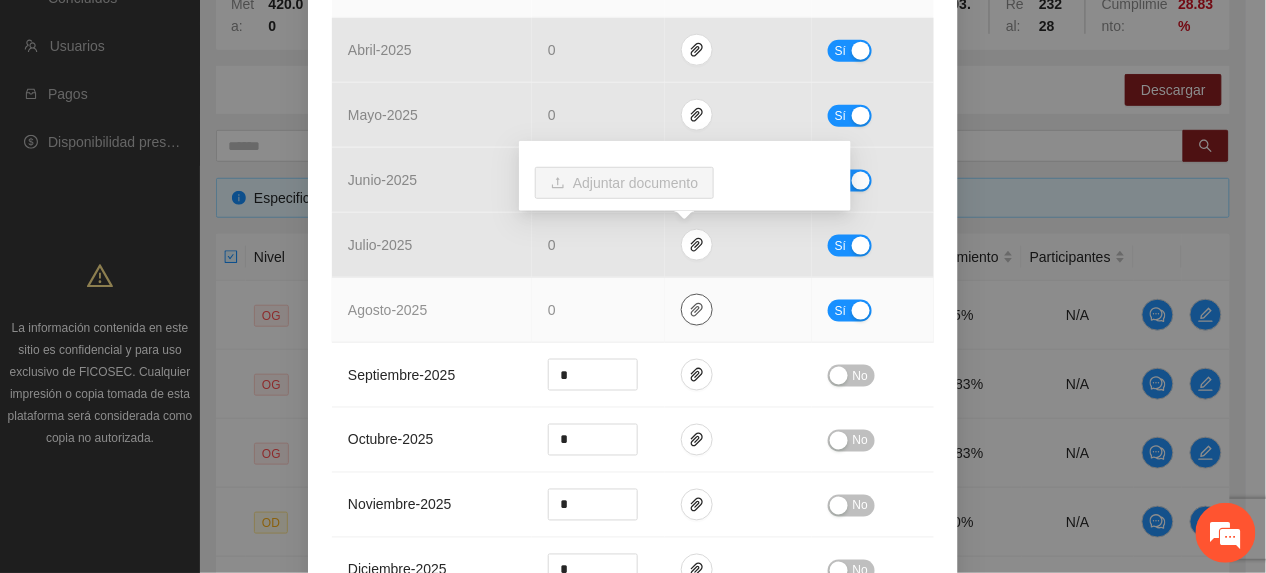click at bounding box center (697, 310) 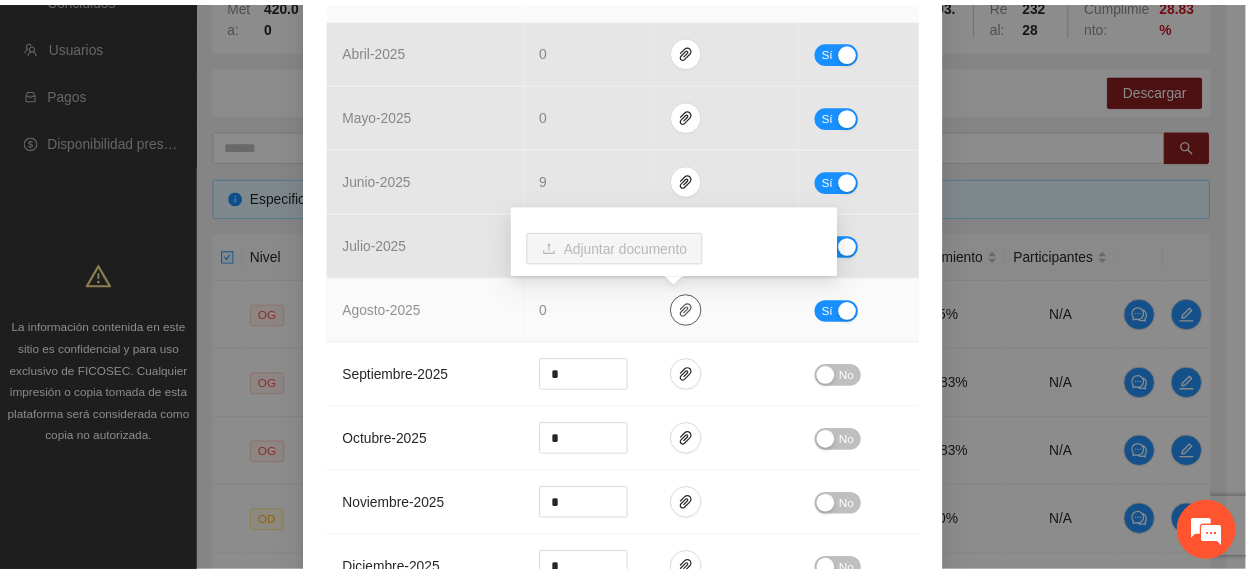 scroll, scrollTop: 0, scrollLeft: 0, axis: both 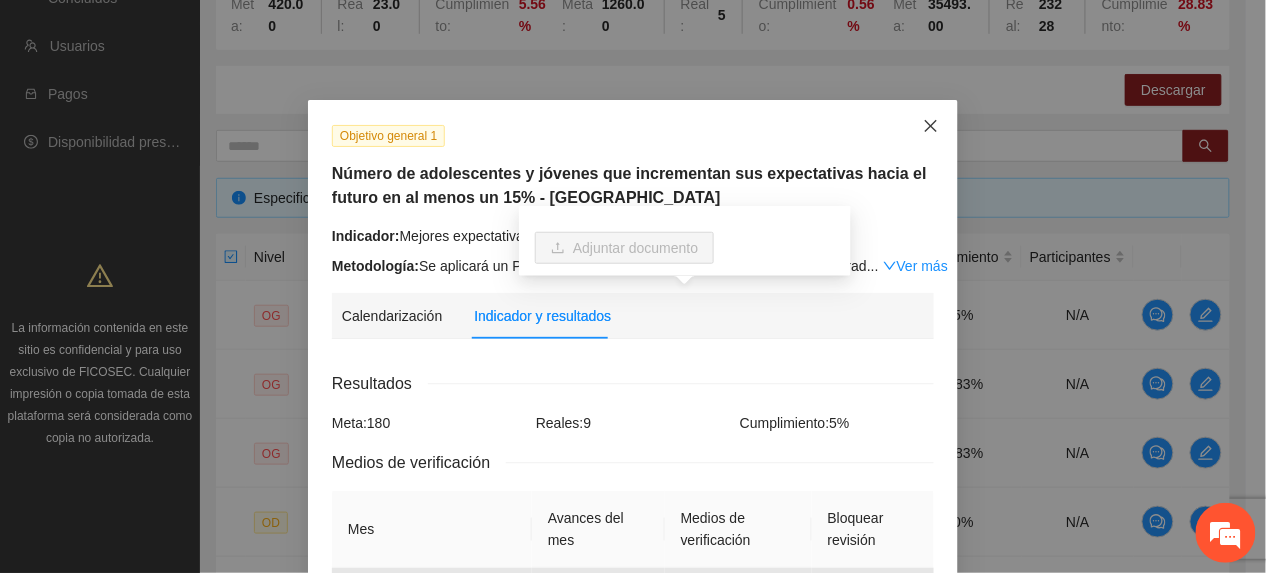 click 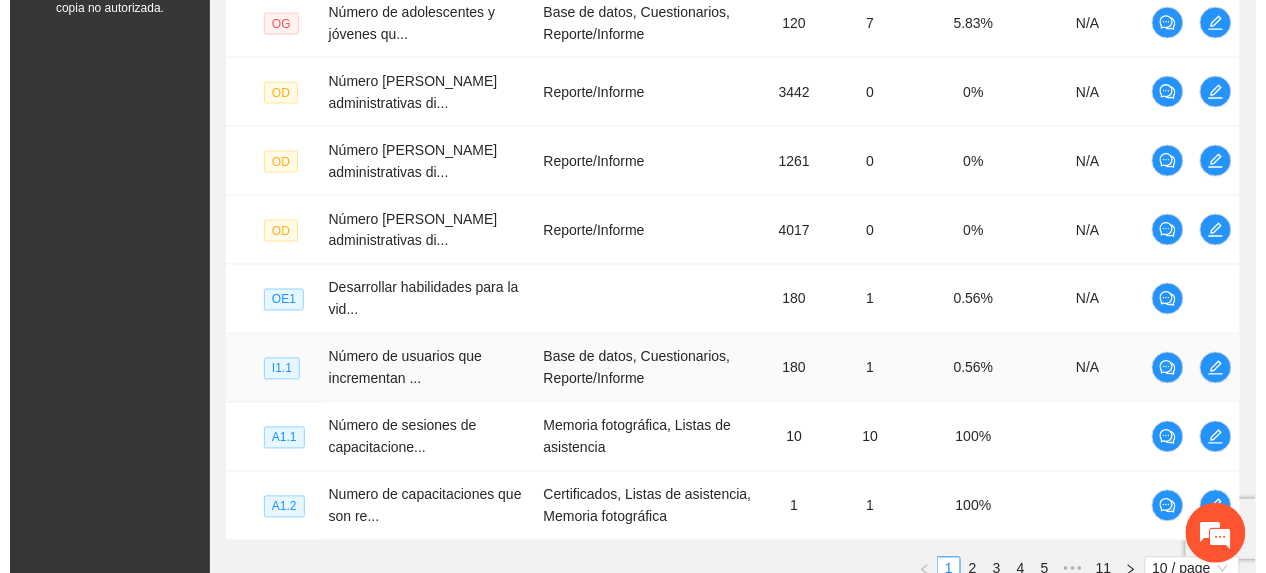scroll, scrollTop: 800, scrollLeft: 0, axis: vertical 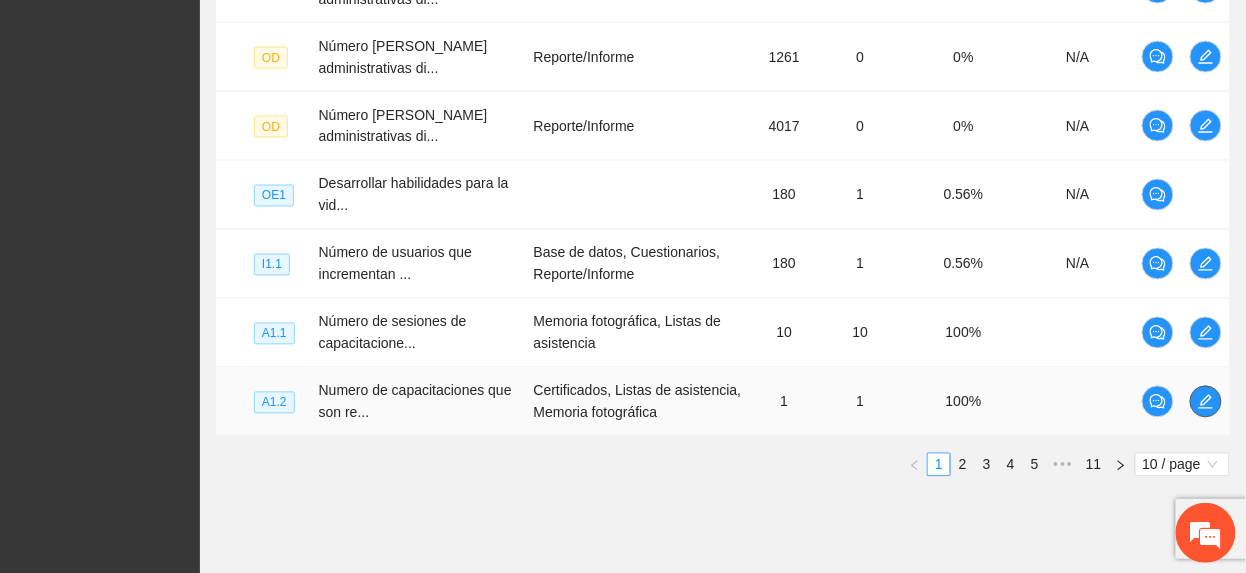 click at bounding box center (1206, 402) 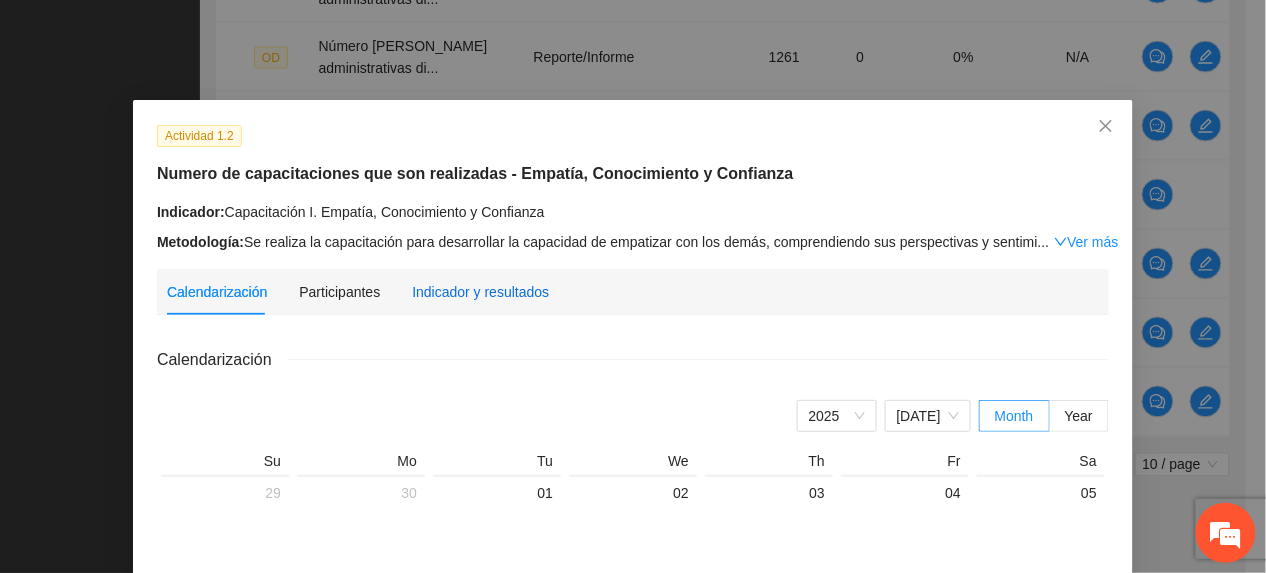 click on "Indicador y resultados" at bounding box center (480, 292) 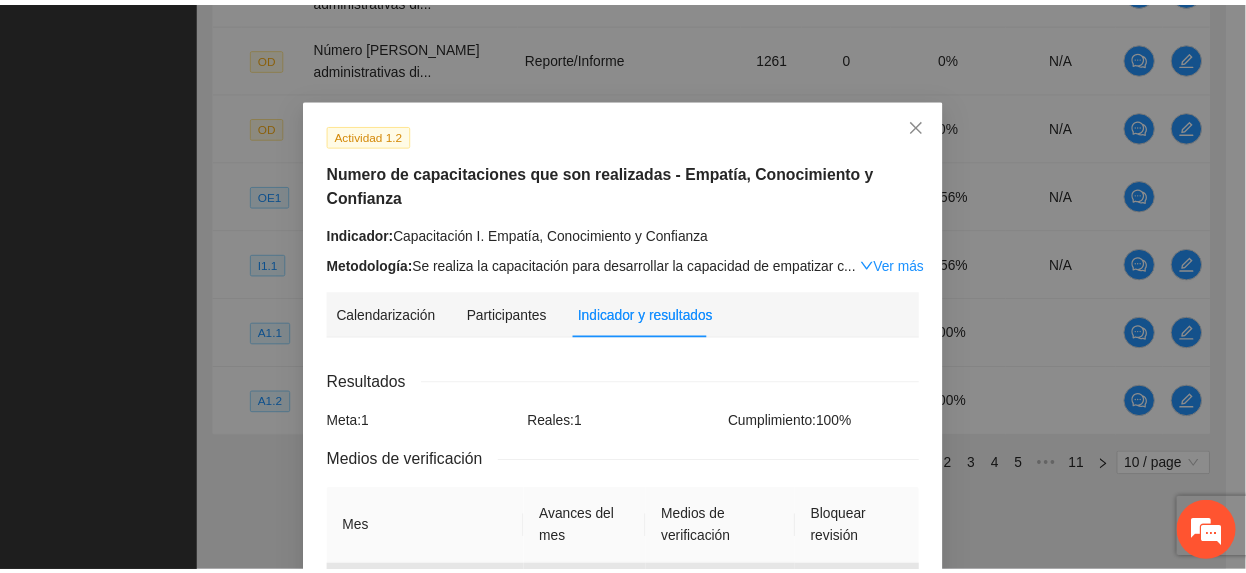 scroll, scrollTop: 0, scrollLeft: 0, axis: both 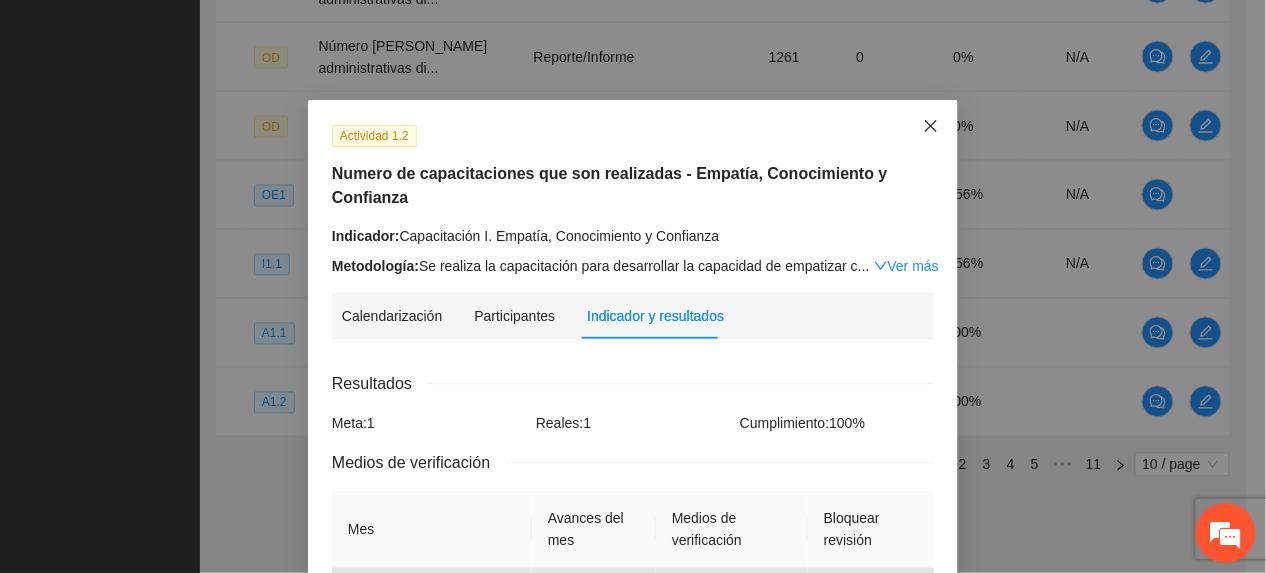 click at bounding box center [931, 127] 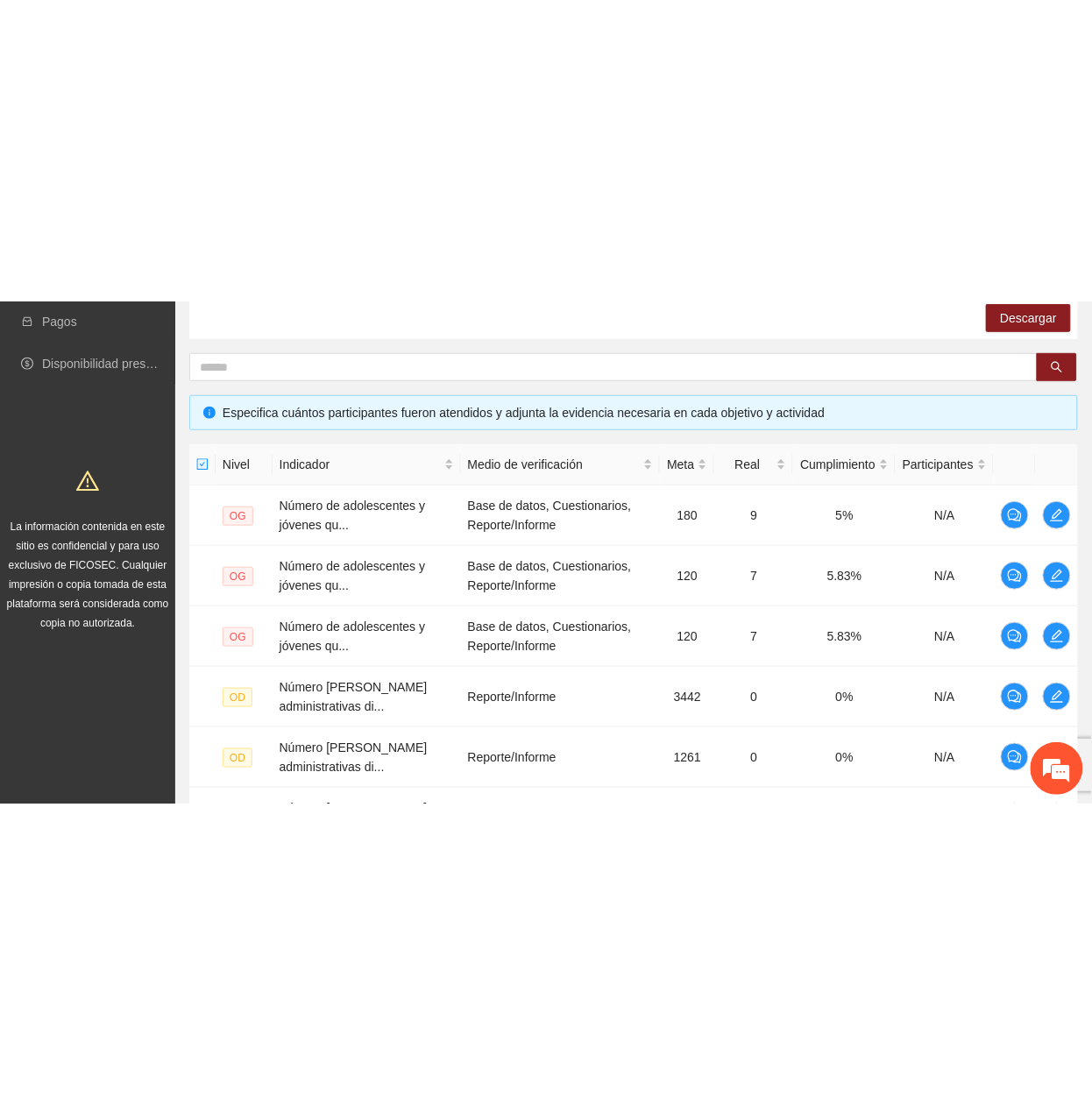 scroll, scrollTop: 117, scrollLeft: 0, axis: vertical 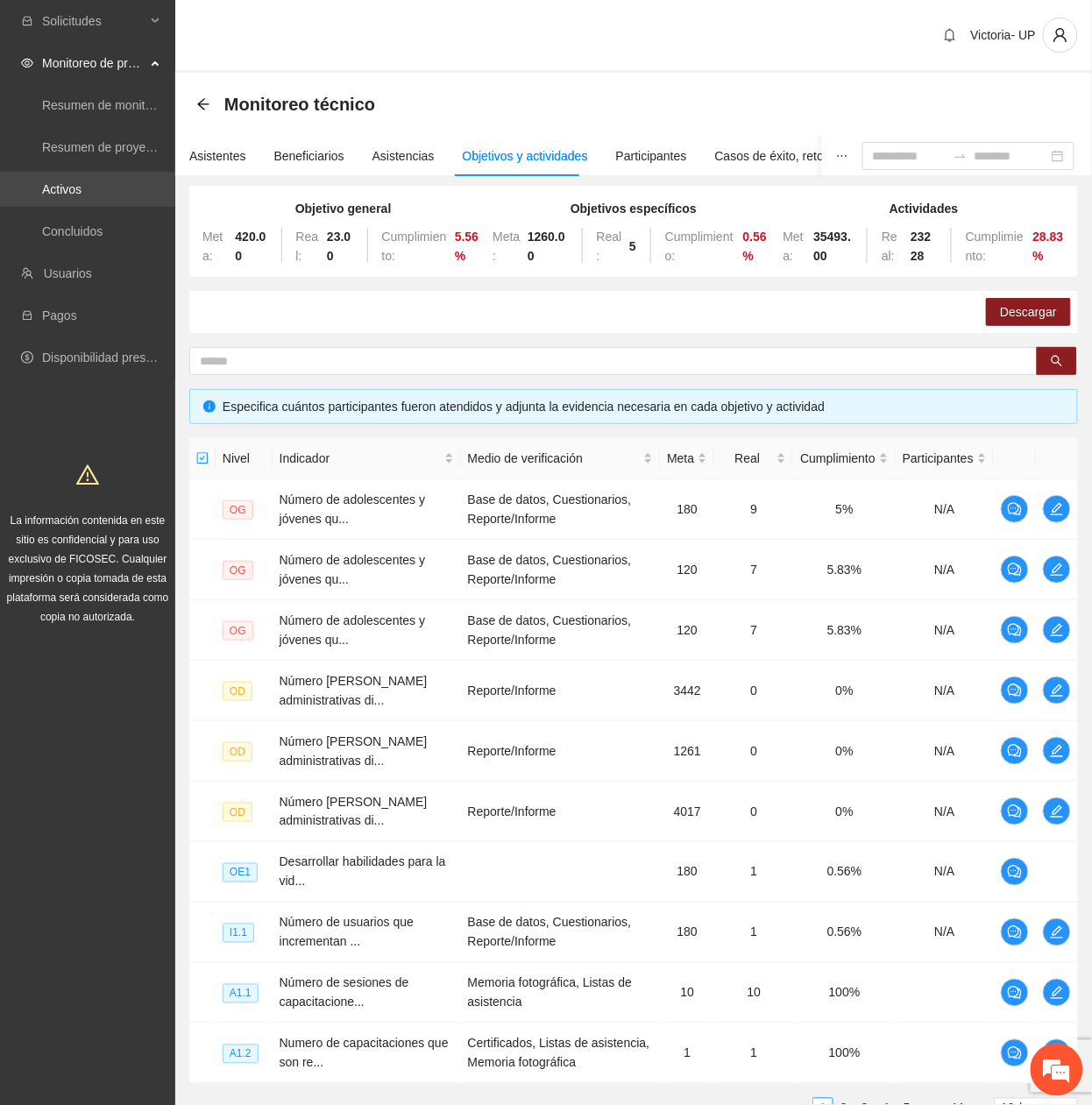 click on "Activos" at bounding box center [61, 189] 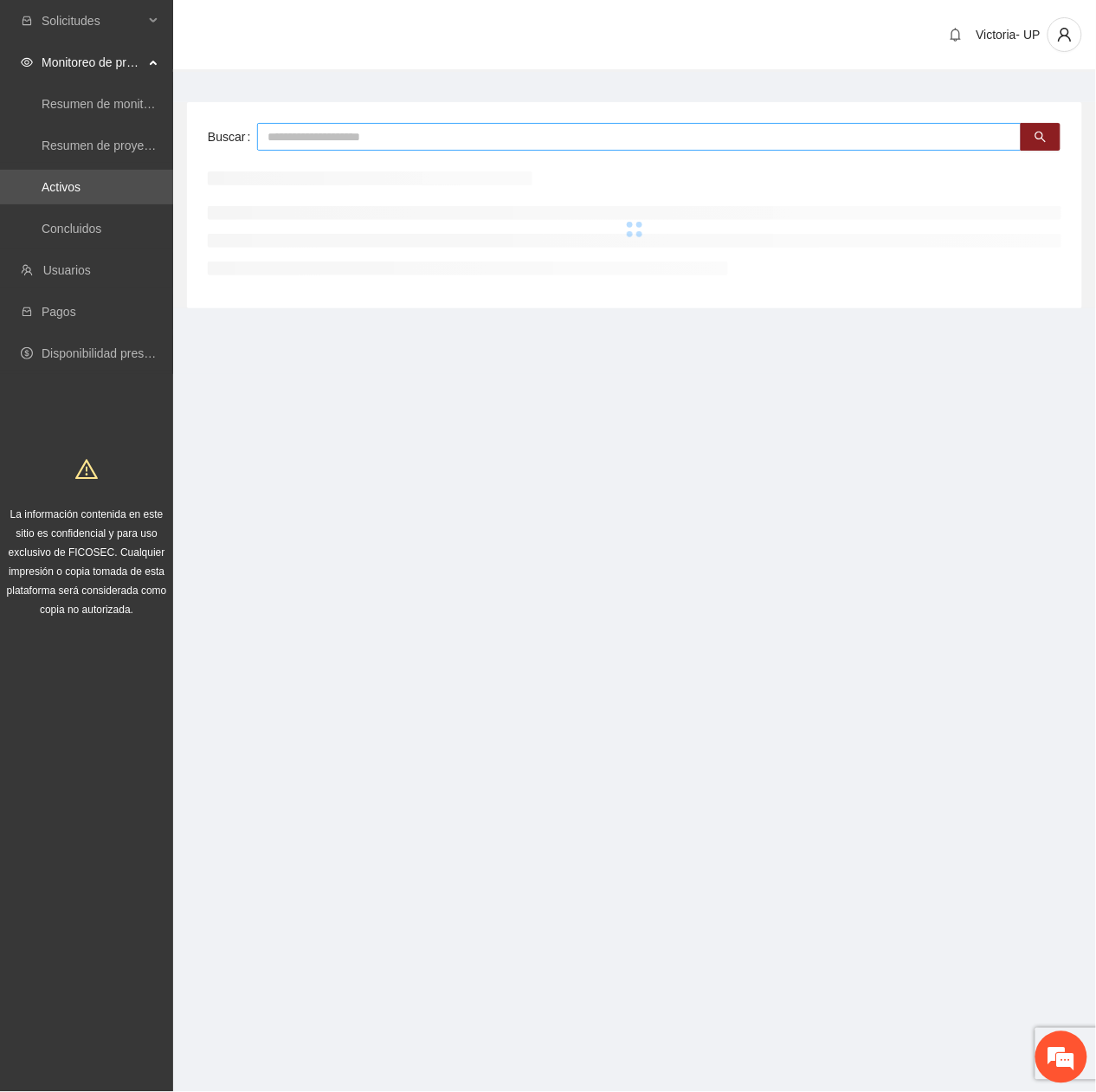 click at bounding box center [639, 137] 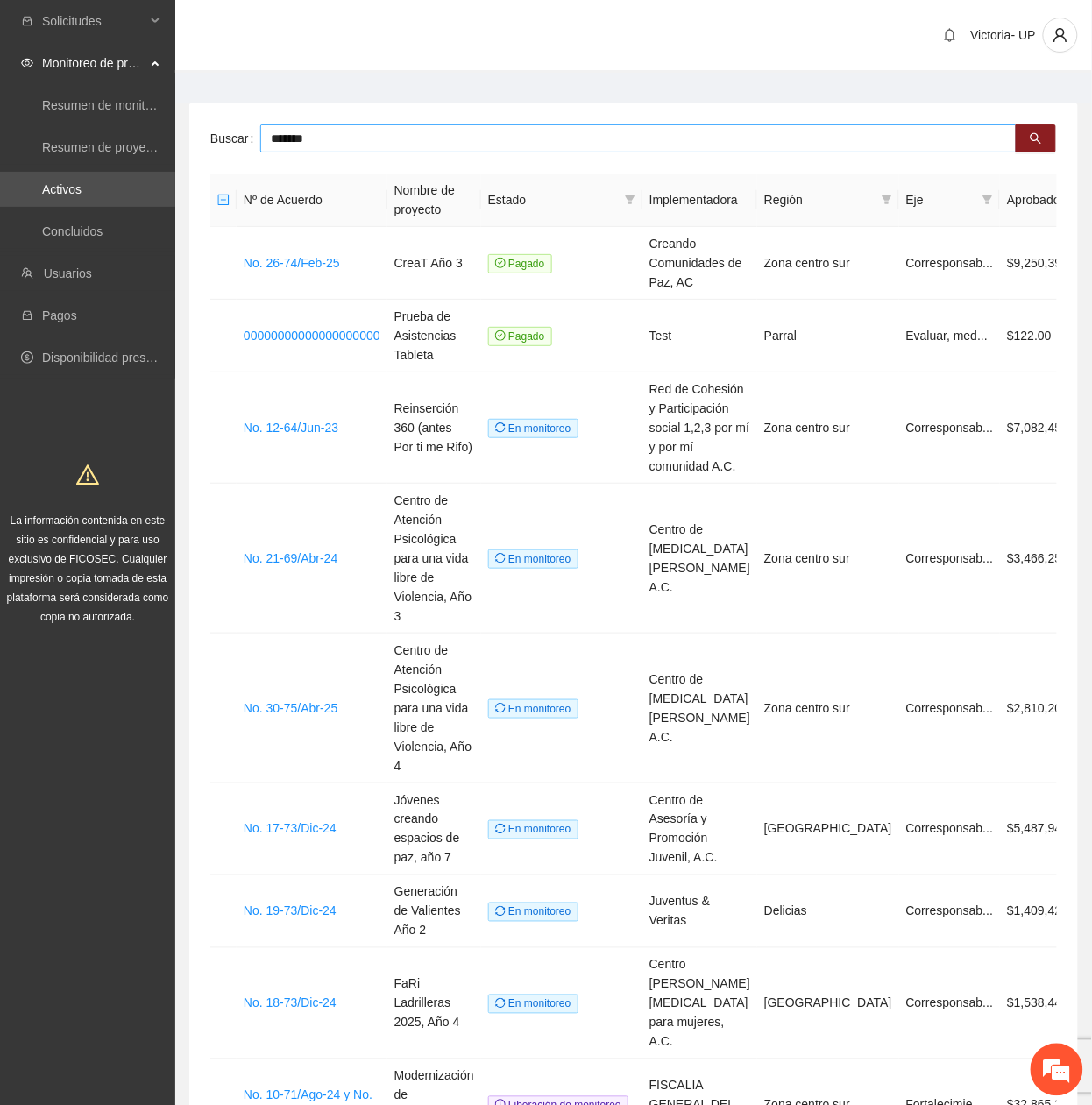 type on "*******" 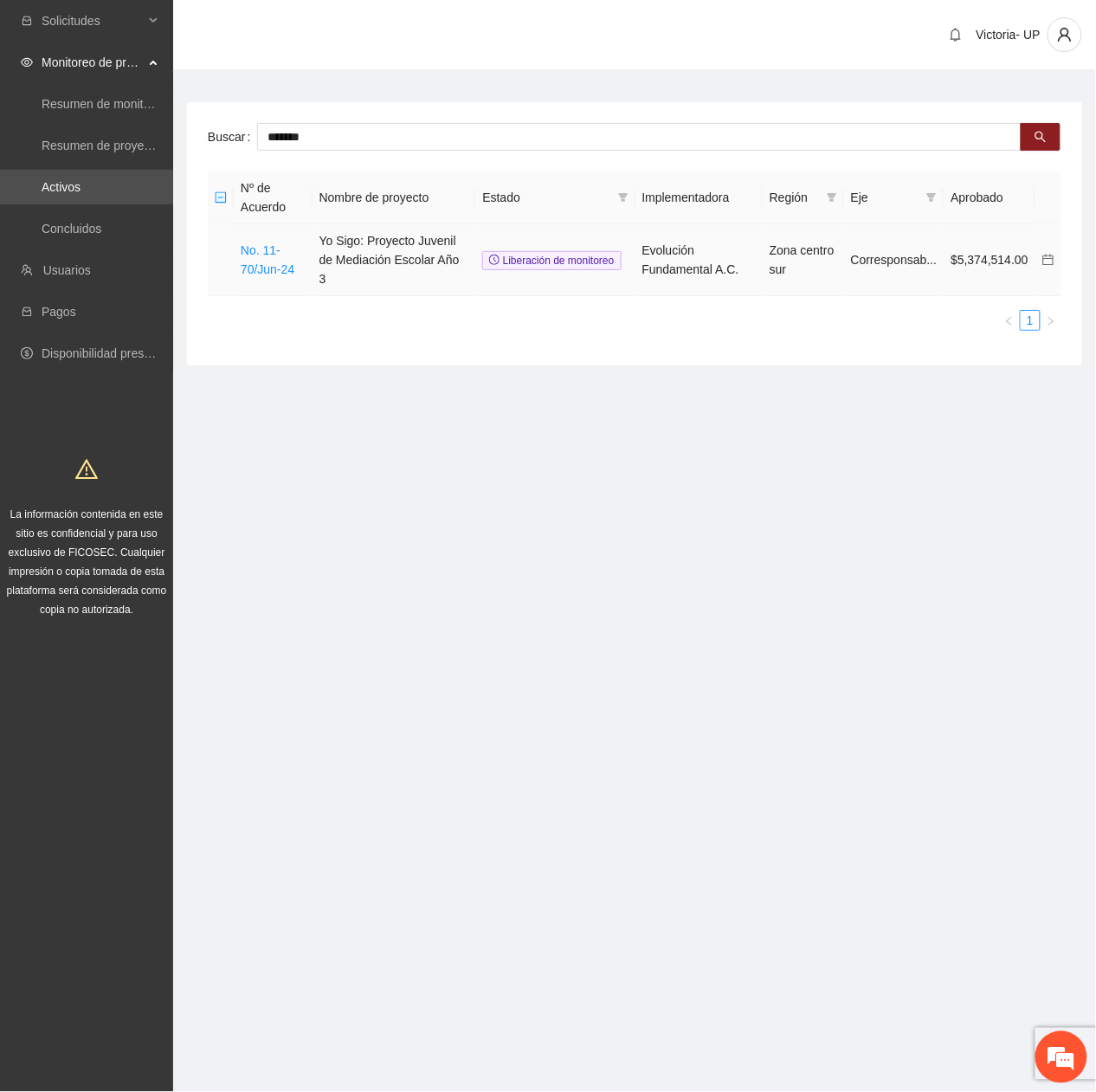 click 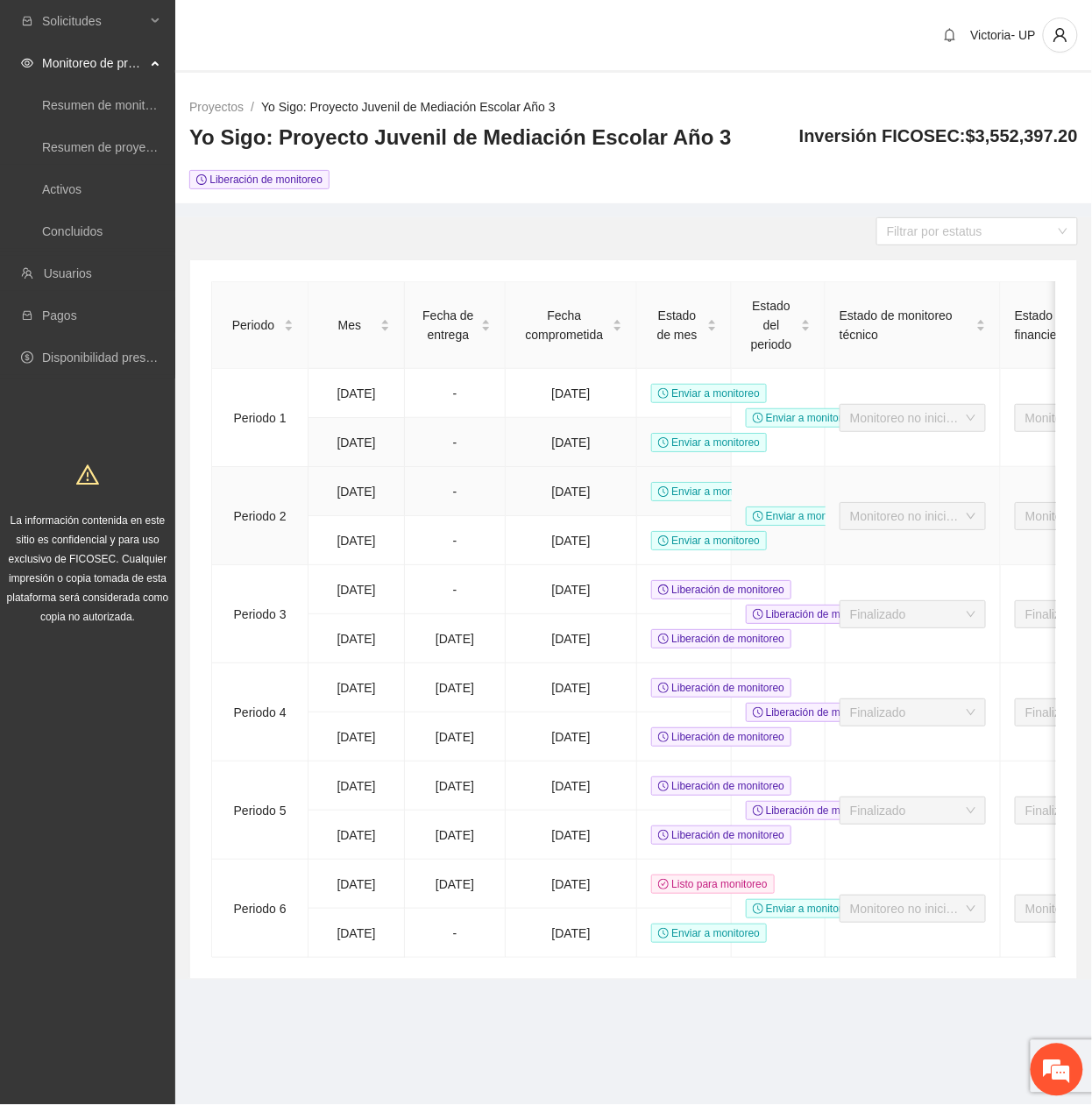 scroll, scrollTop: 0, scrollLeft: 0, axis: both 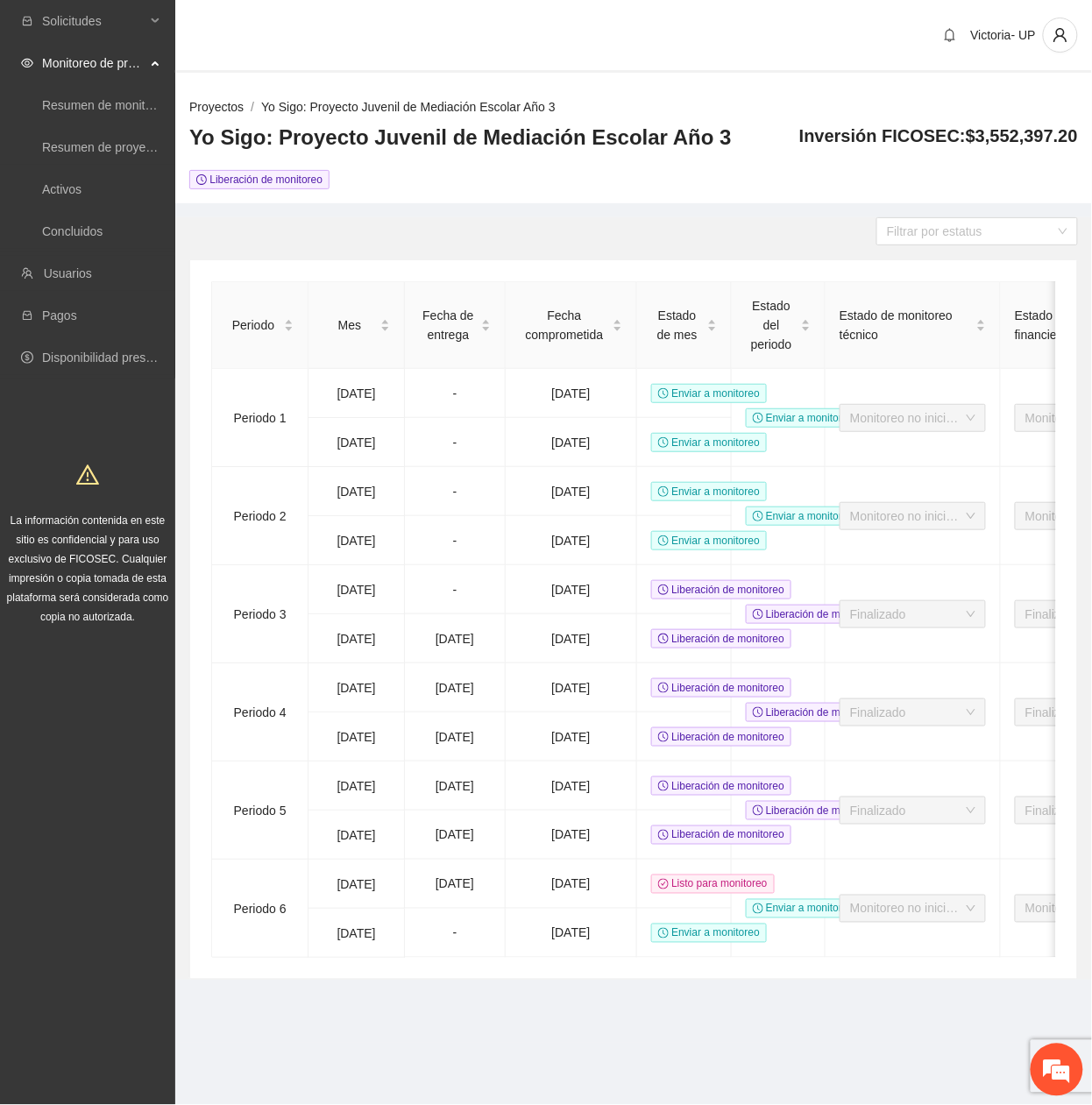 click on "Proyectos" at bounding box center [216, 107] 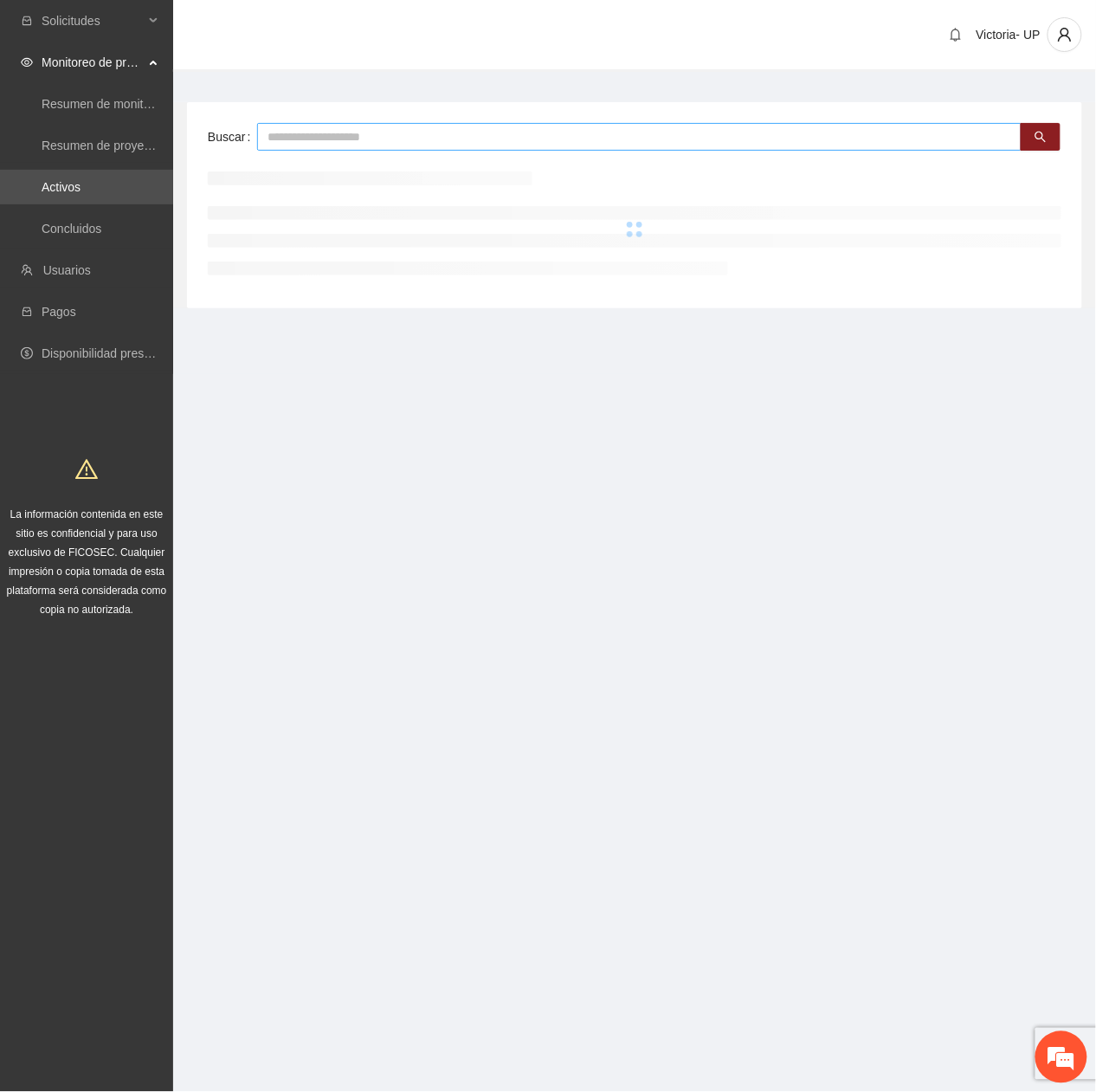 click at bounding box center (639, 137) 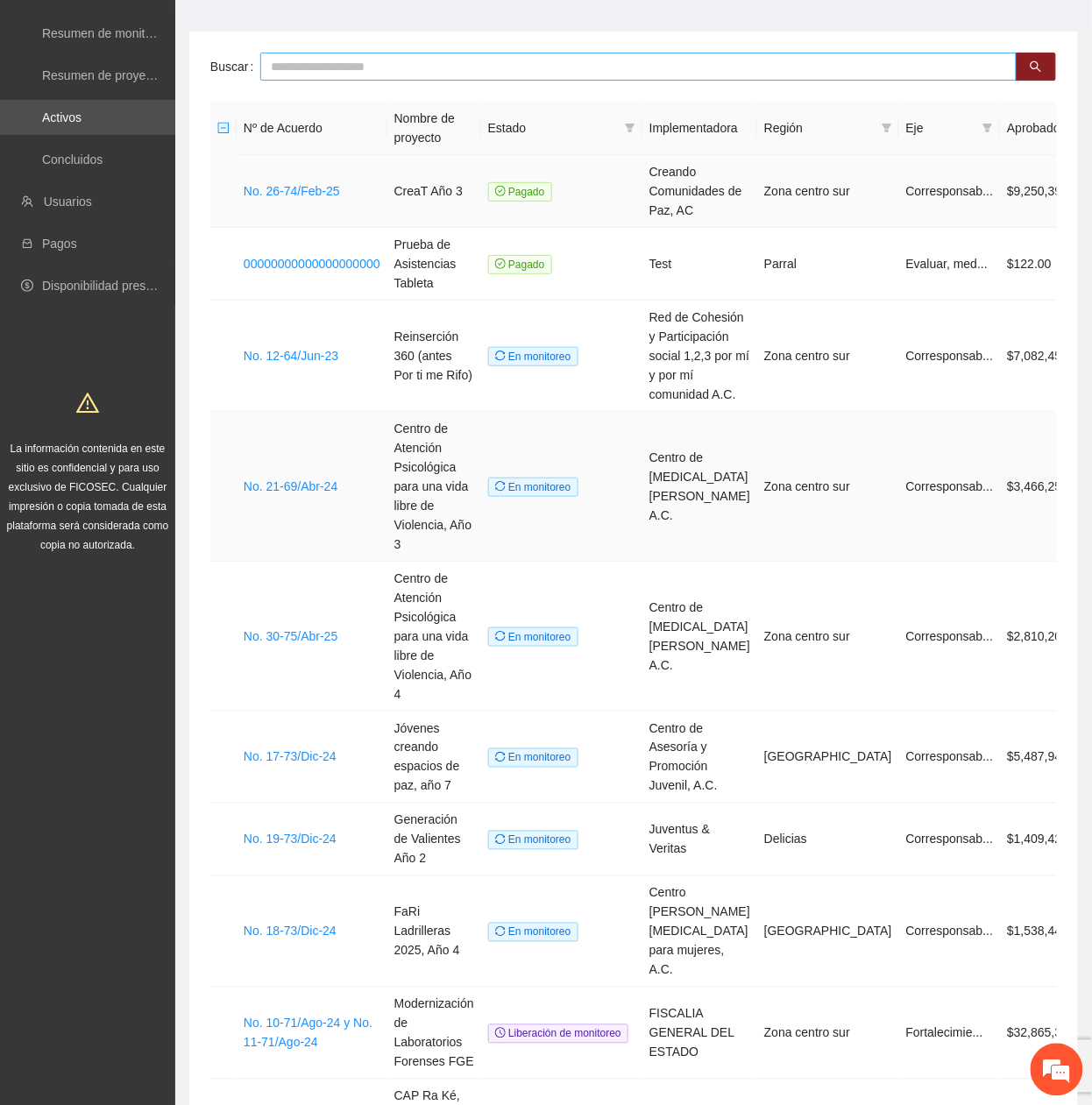 scroll, scrollTop: 0, scrollLeft: 0, axis: both 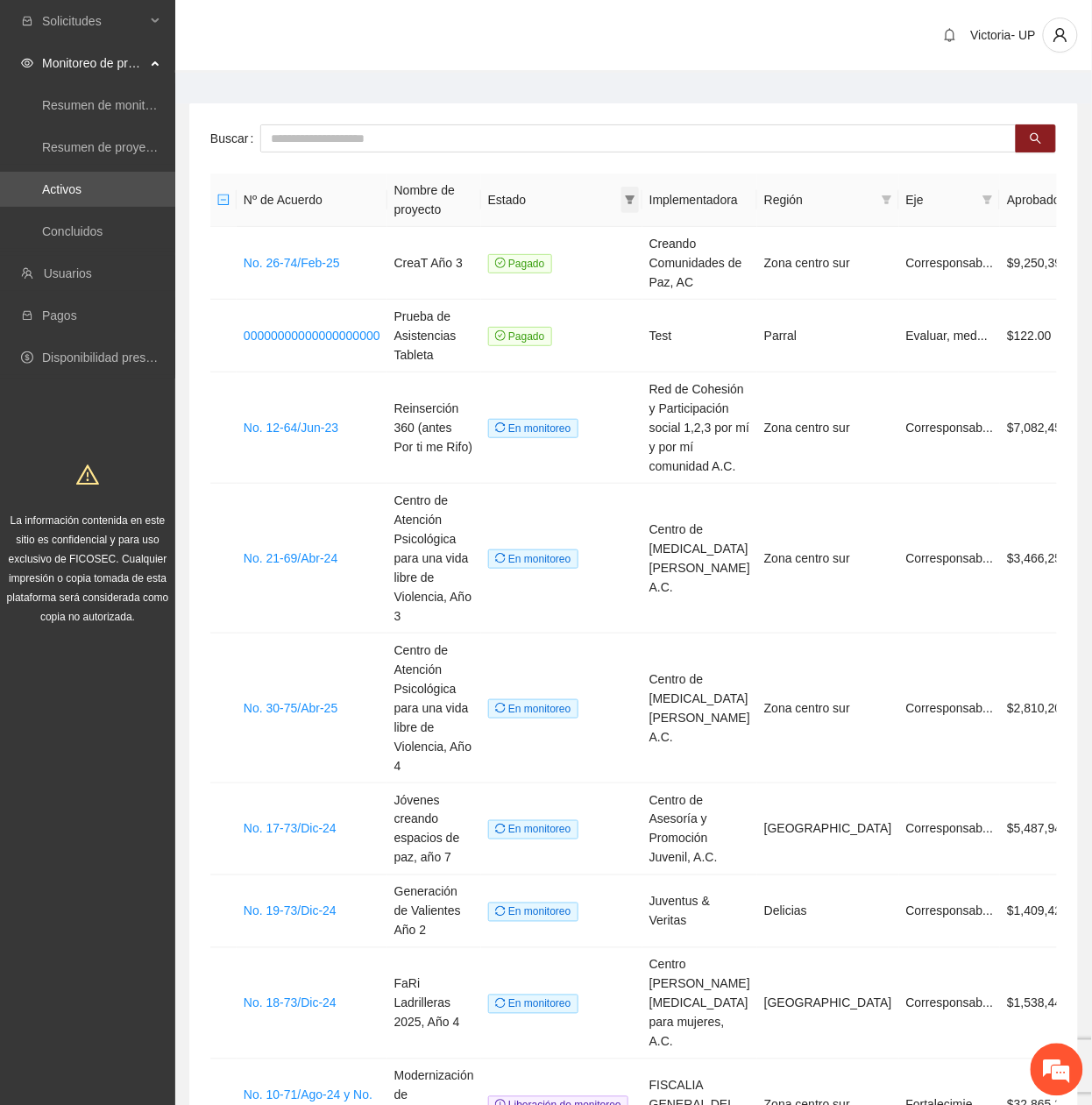click at bounding box center [630, 200] 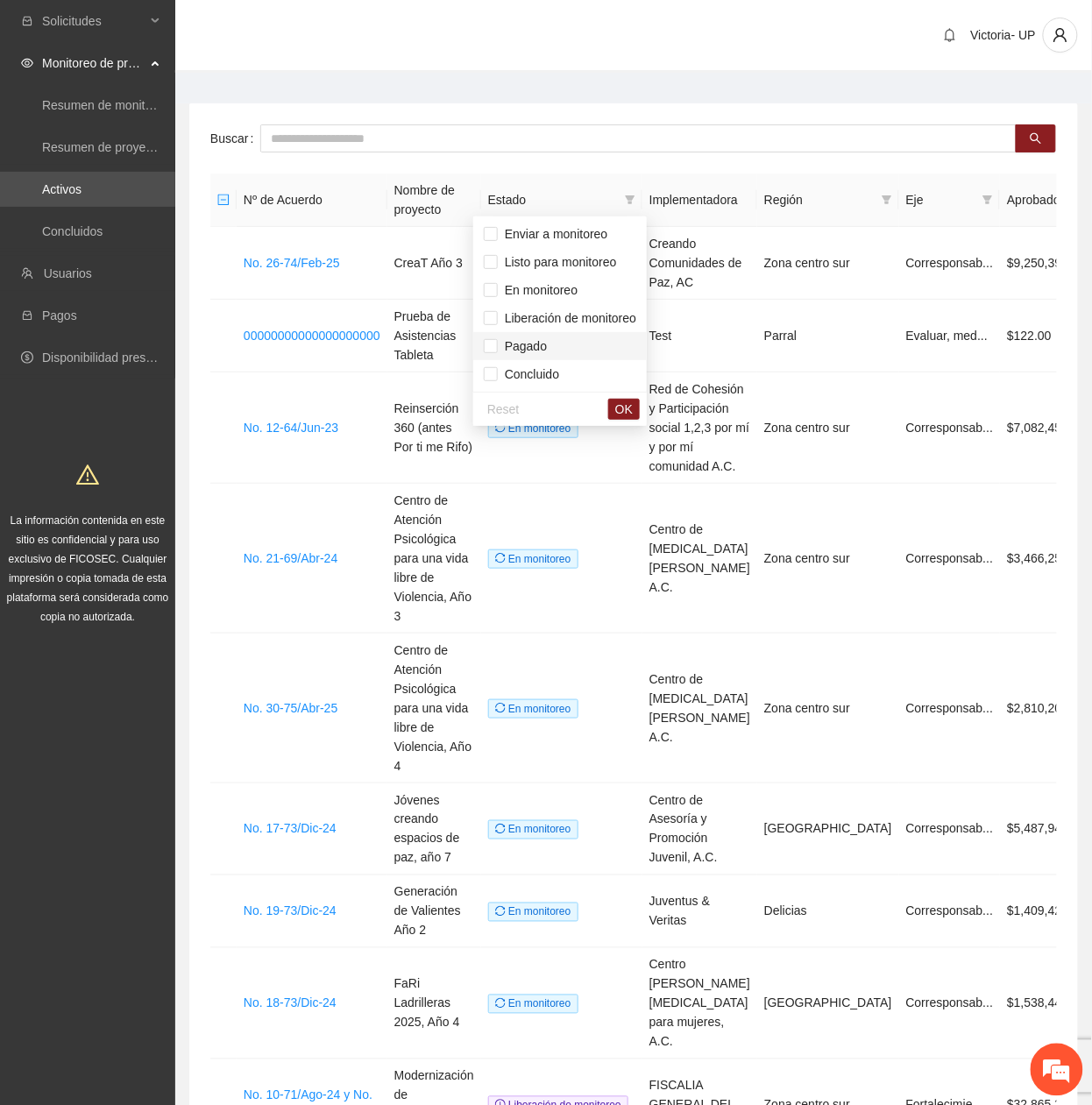 click on "Pagado" at bounding box center (522, 346) 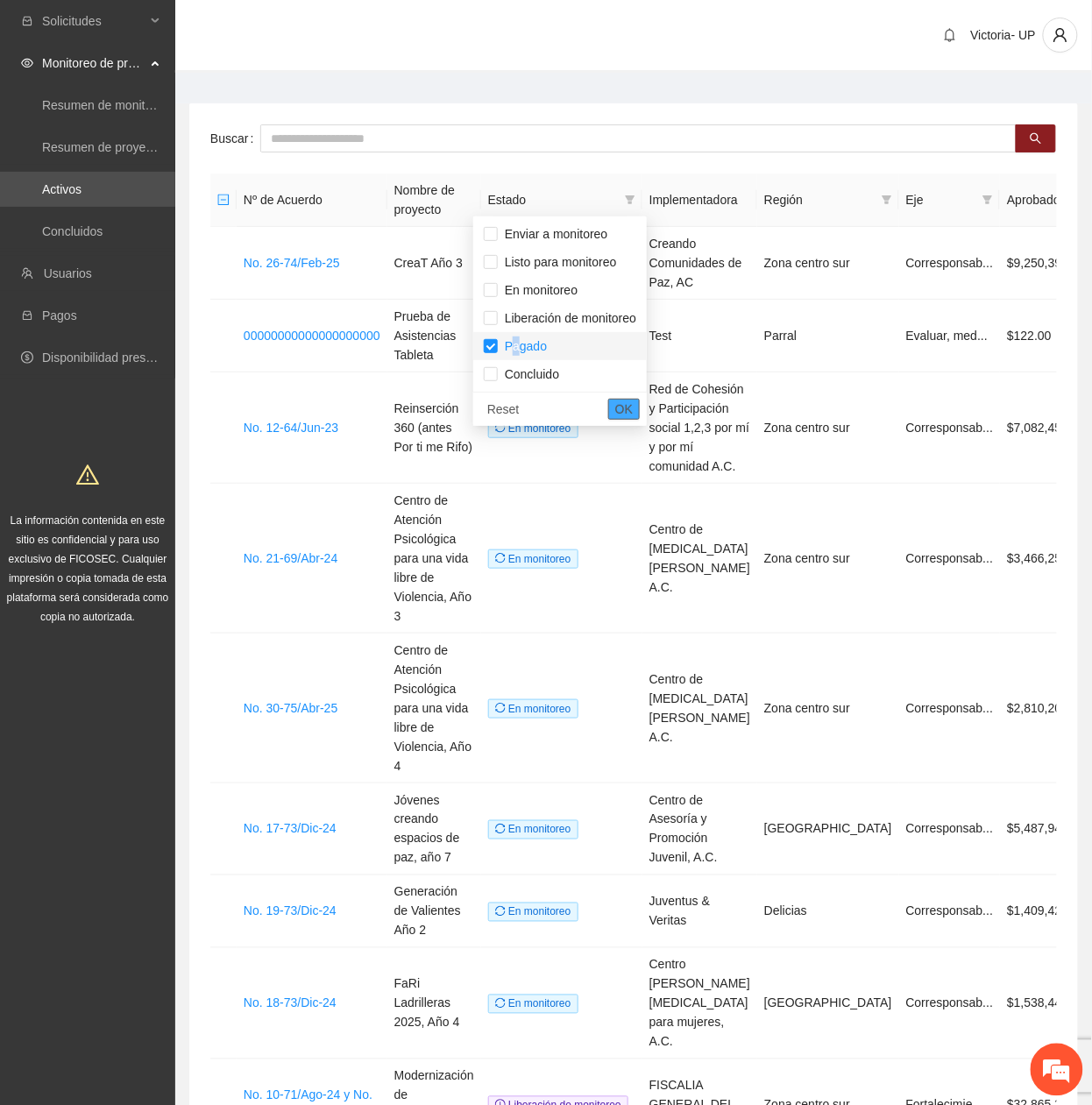 drag, startPoint x: 514, startPoint y: 348, endPoint x: 629, endPoint y: 407, distance: 129.2517 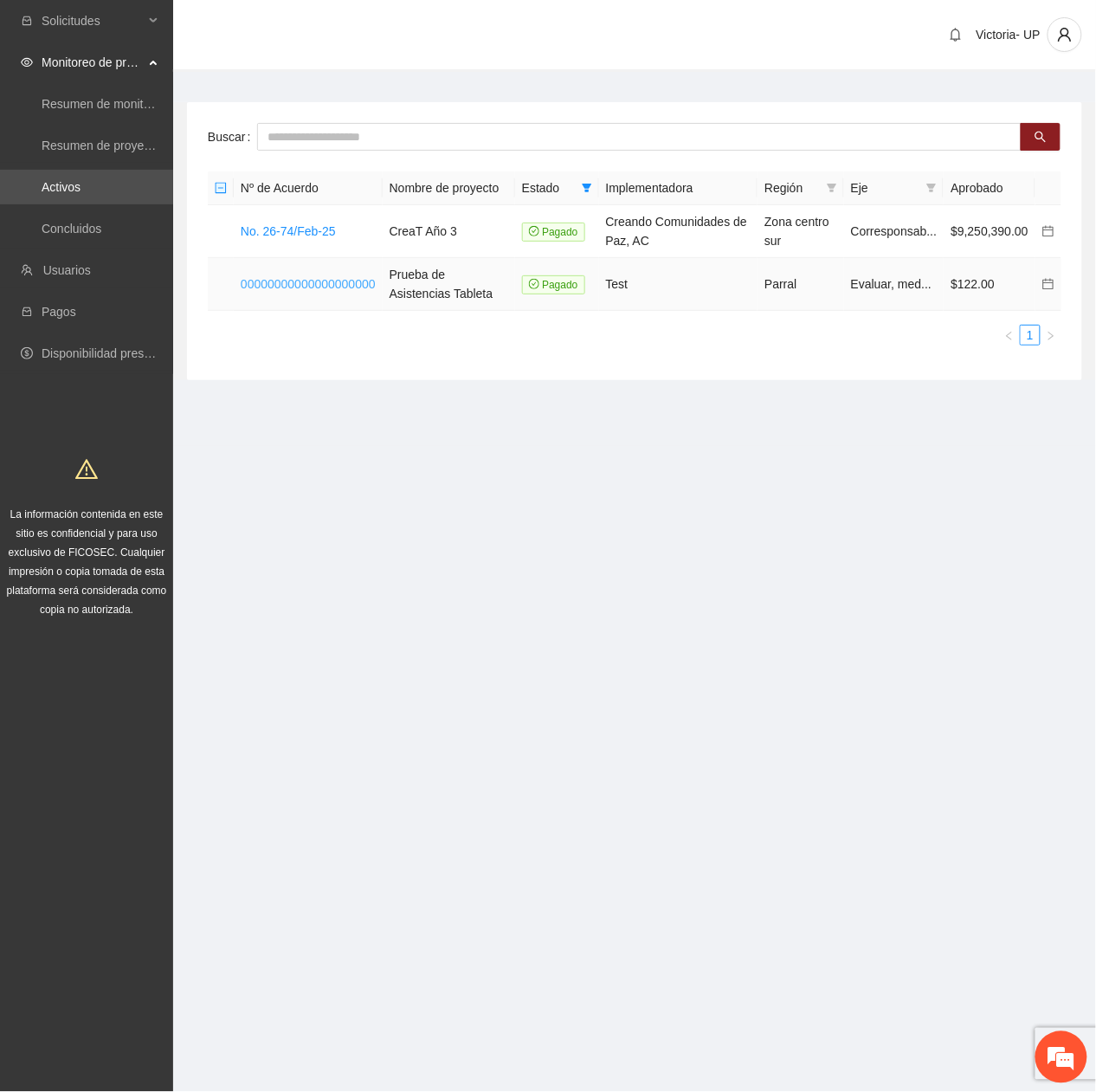 click on "00000000000000000000" at bounding box center [308, 284] 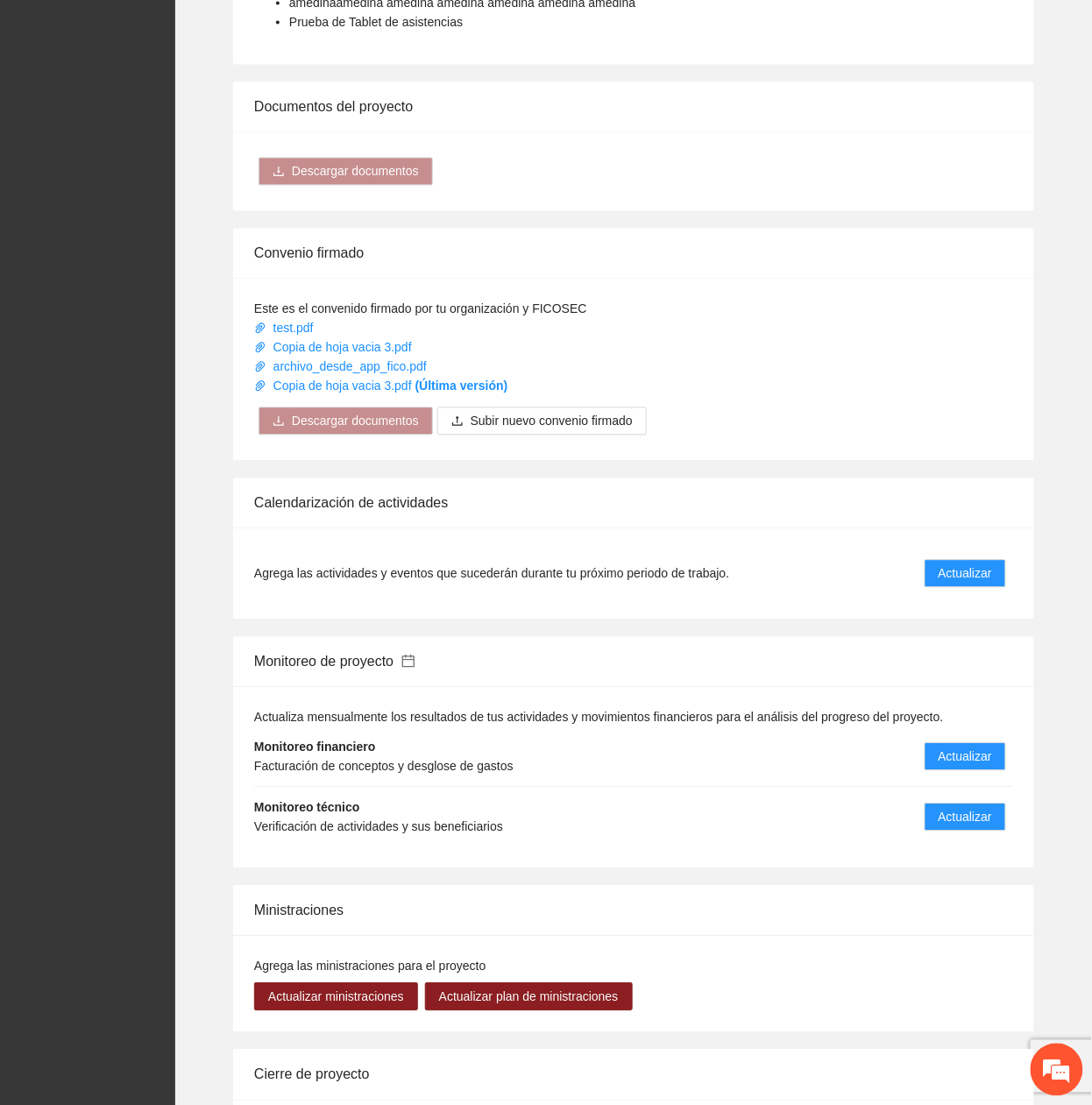 scroll, scrollTop: 818, scrollLeft: 0, axis: vertical 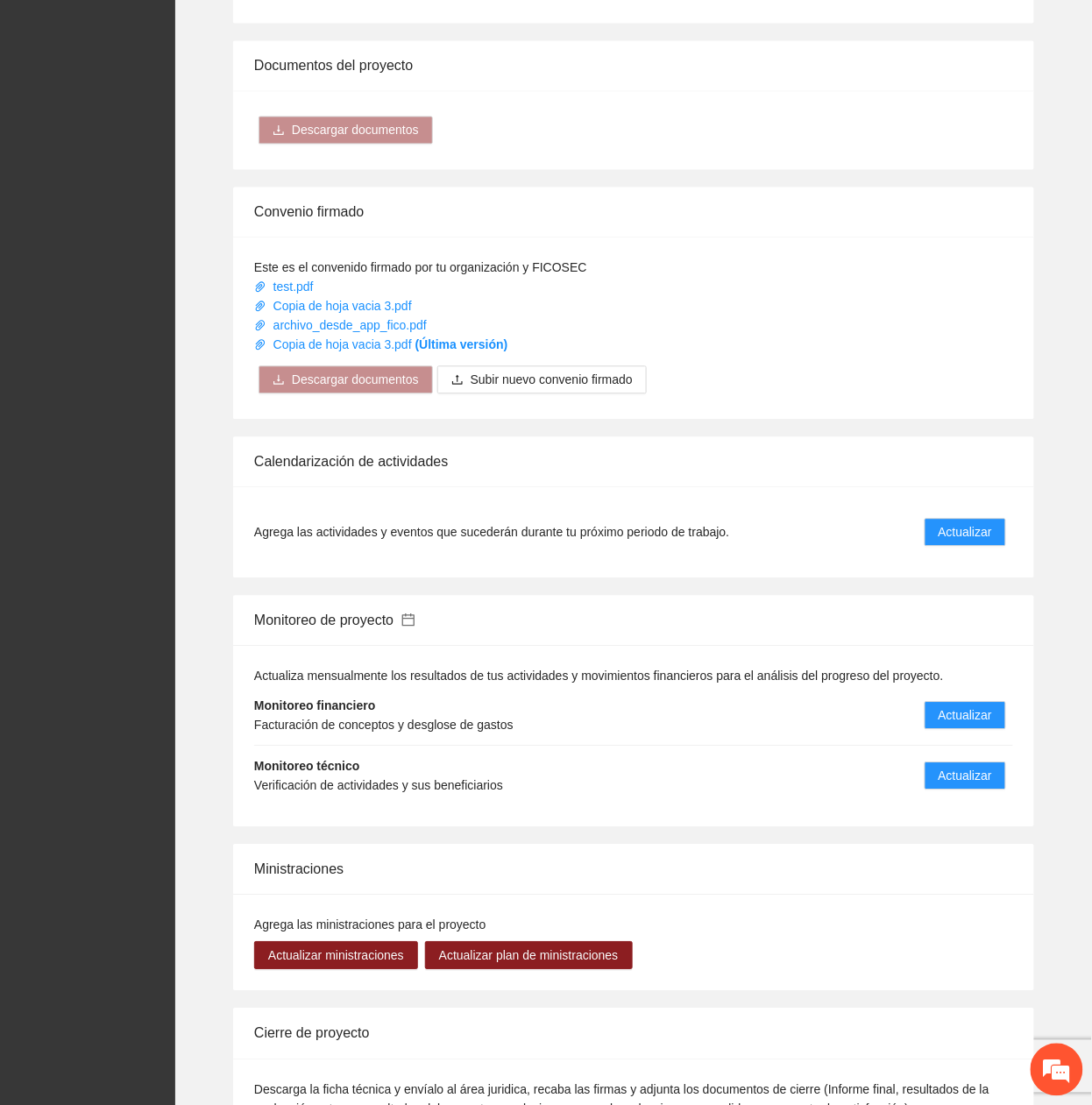 click at bounding box center [404, 620] 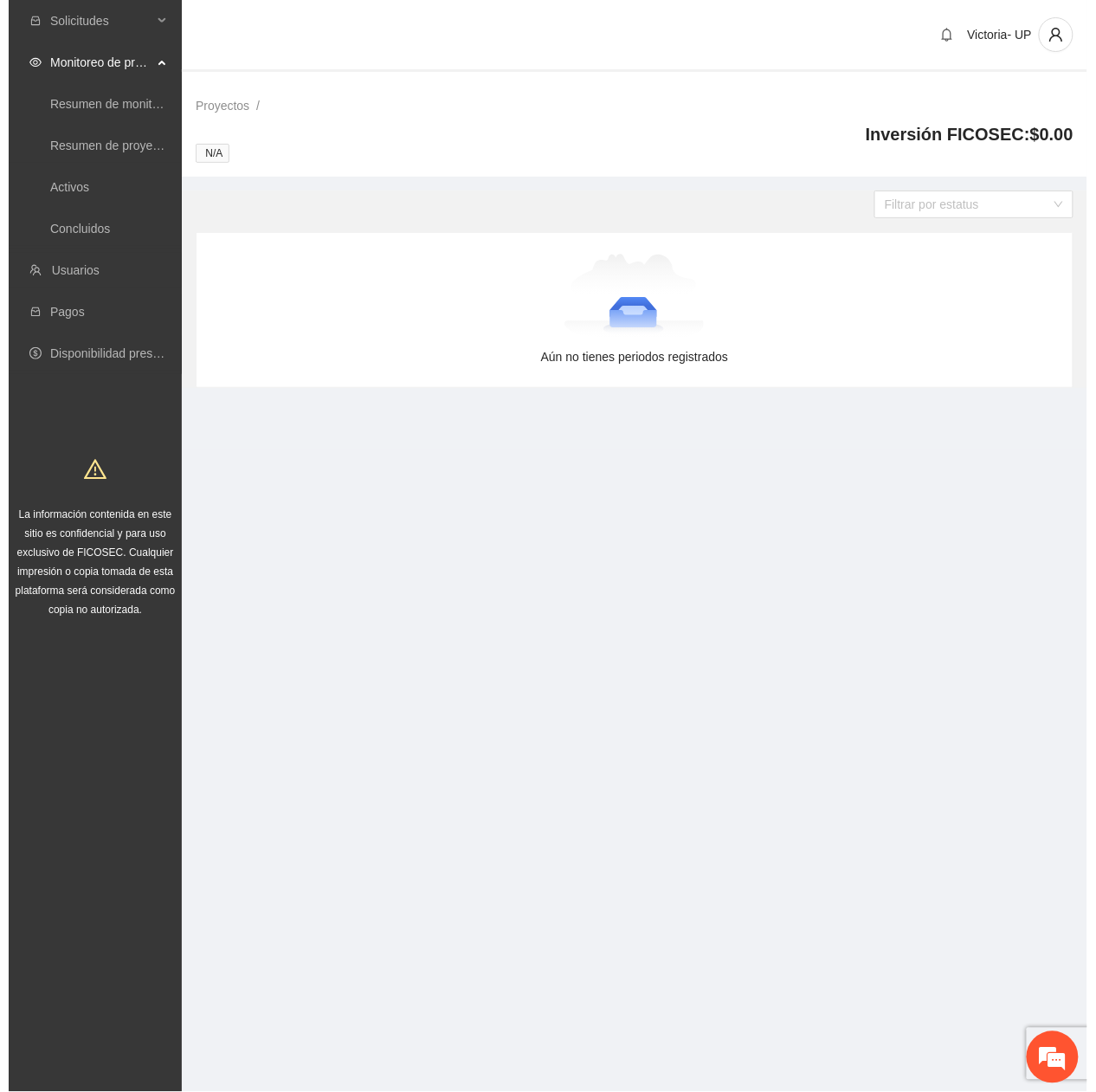 scroll, scrollTop: 0, scrollLeft: 0, axis: both 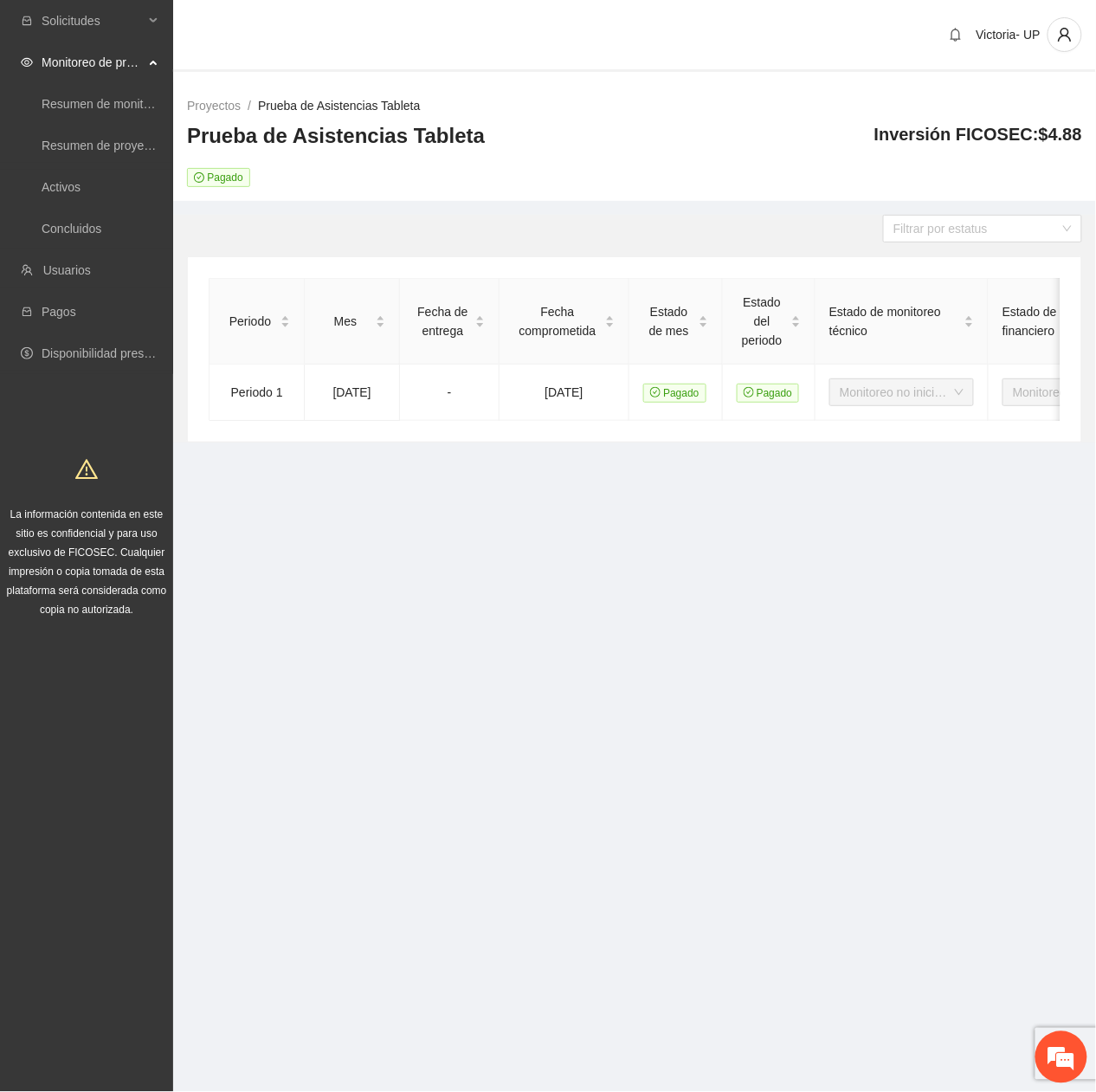 click on "Prueba de Asistencias Tableta" at bounding box center (338, 106) 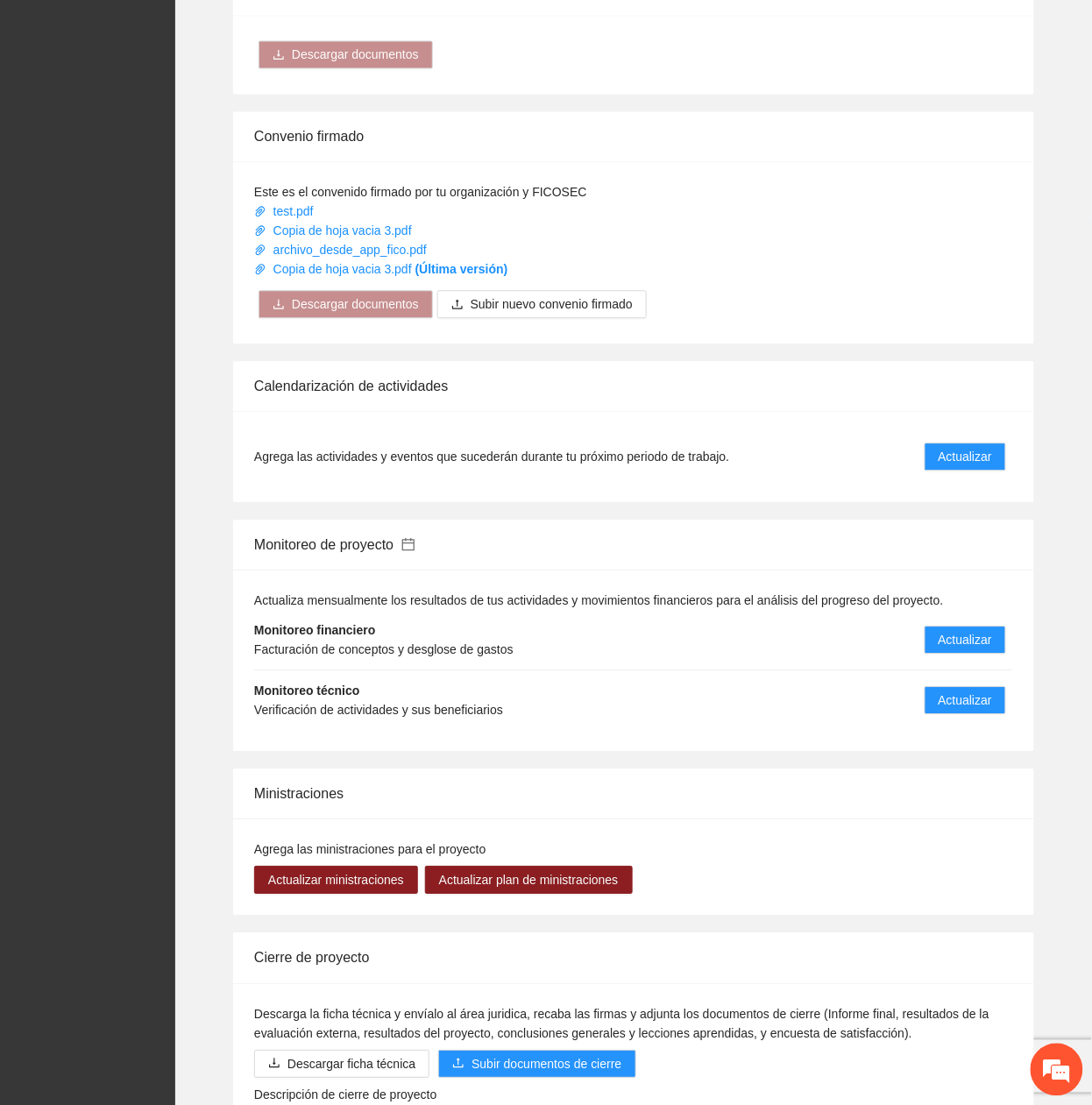 scroll, scrollTop: 934, scrollLeft: 0, axis: vertical 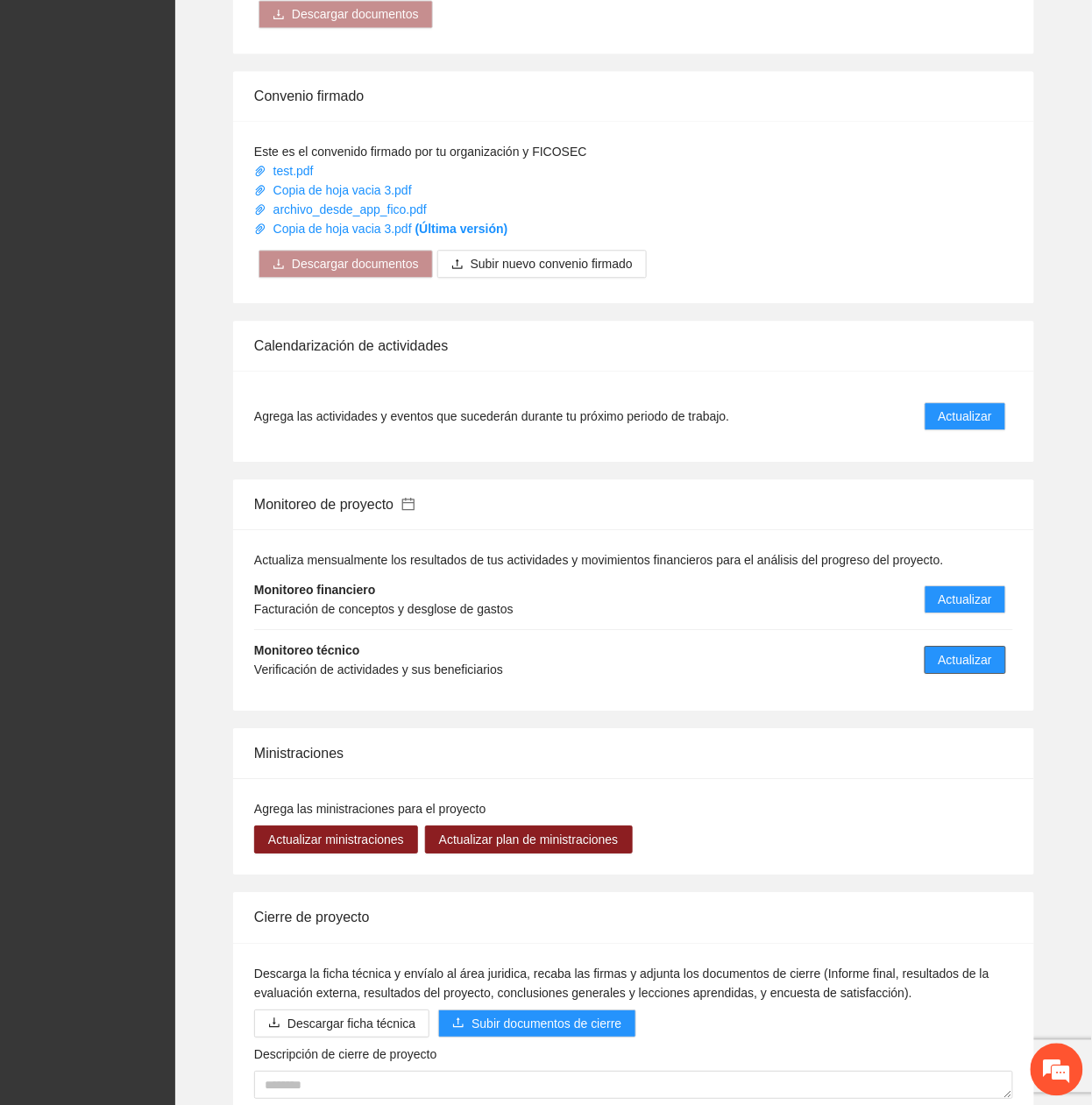 click on "Actualizar" at bounding box center [965, 660] 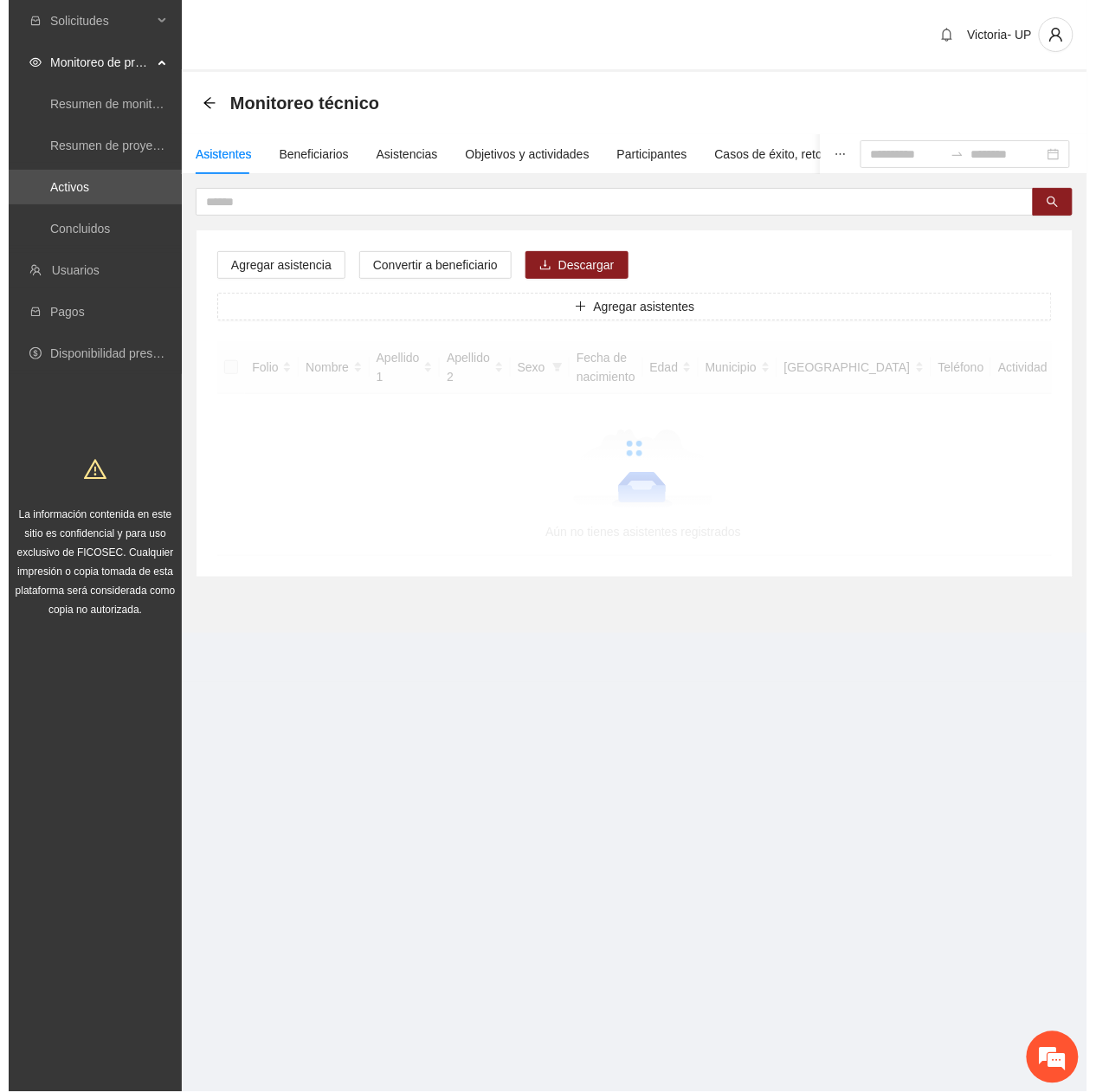 scroll, scrollTop: 0, scrollLeft: 0, axis: both 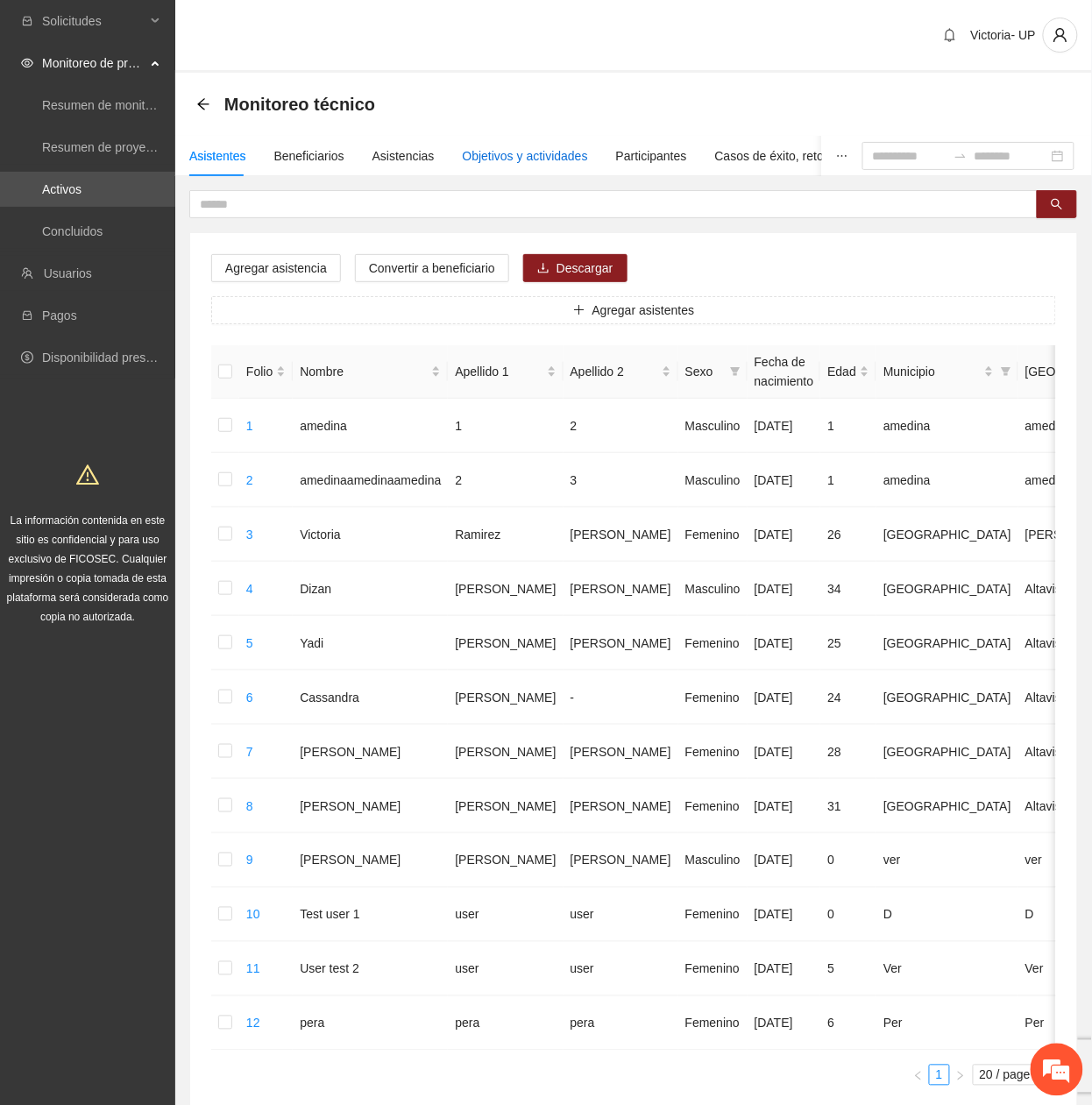 click on "Objetivos y actividades" at bounding box center [525, 156] 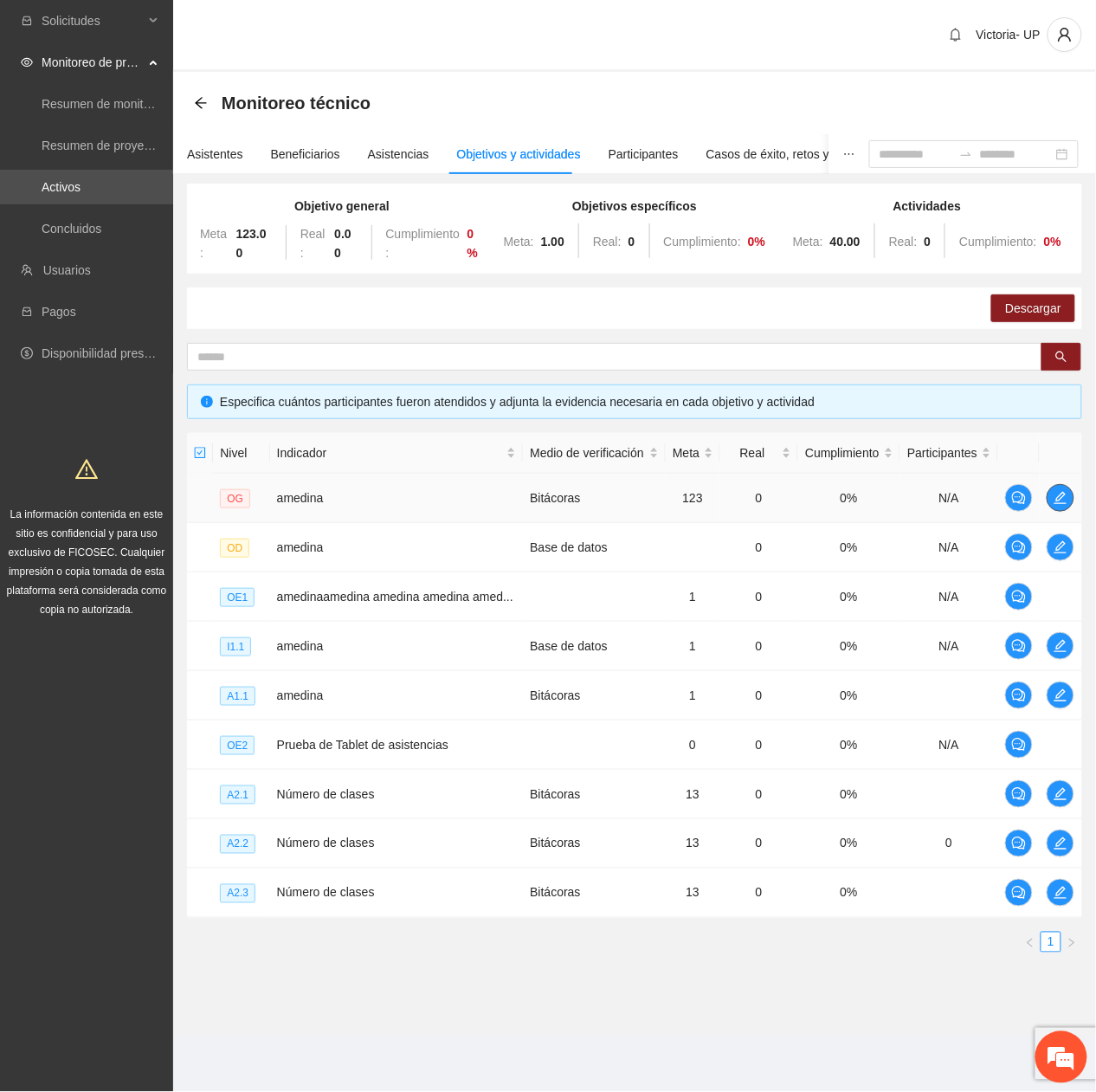 click at bounding box center [1061, 498] 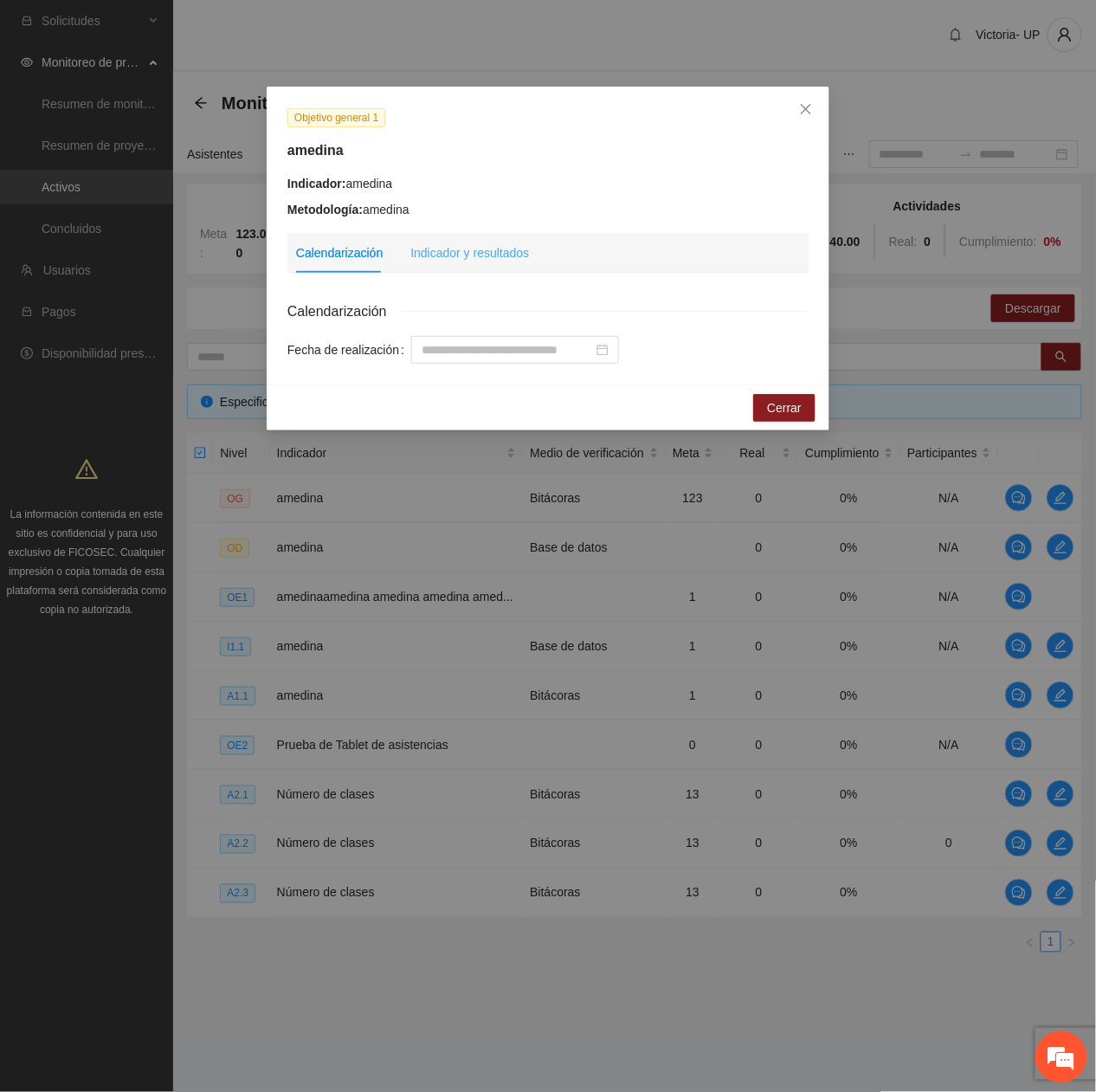 click on "Indicador y resultados" at bounding box center (469, 253) 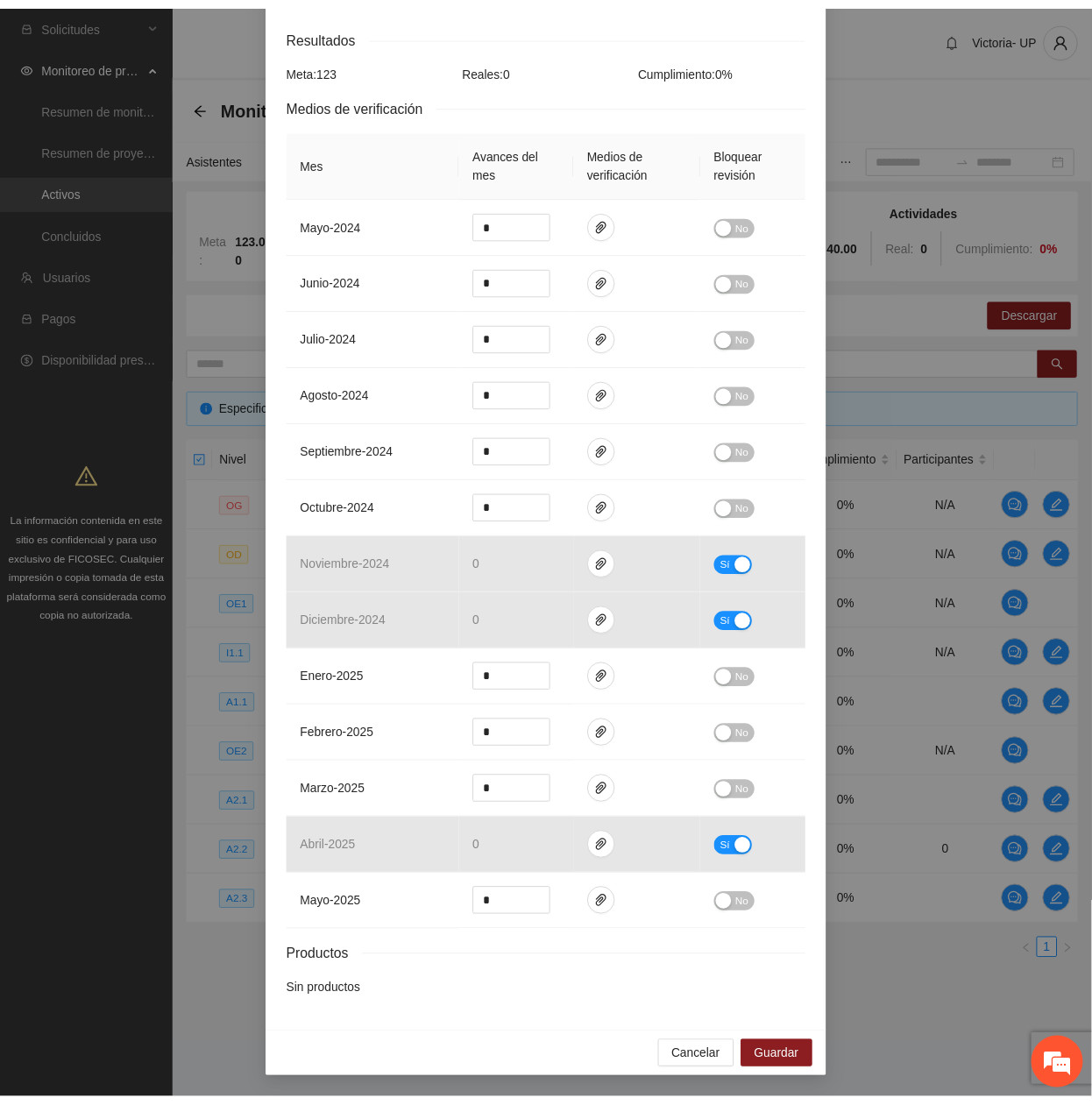 scroll, scrollTop: 0, scrollLeft: 0, axis: both 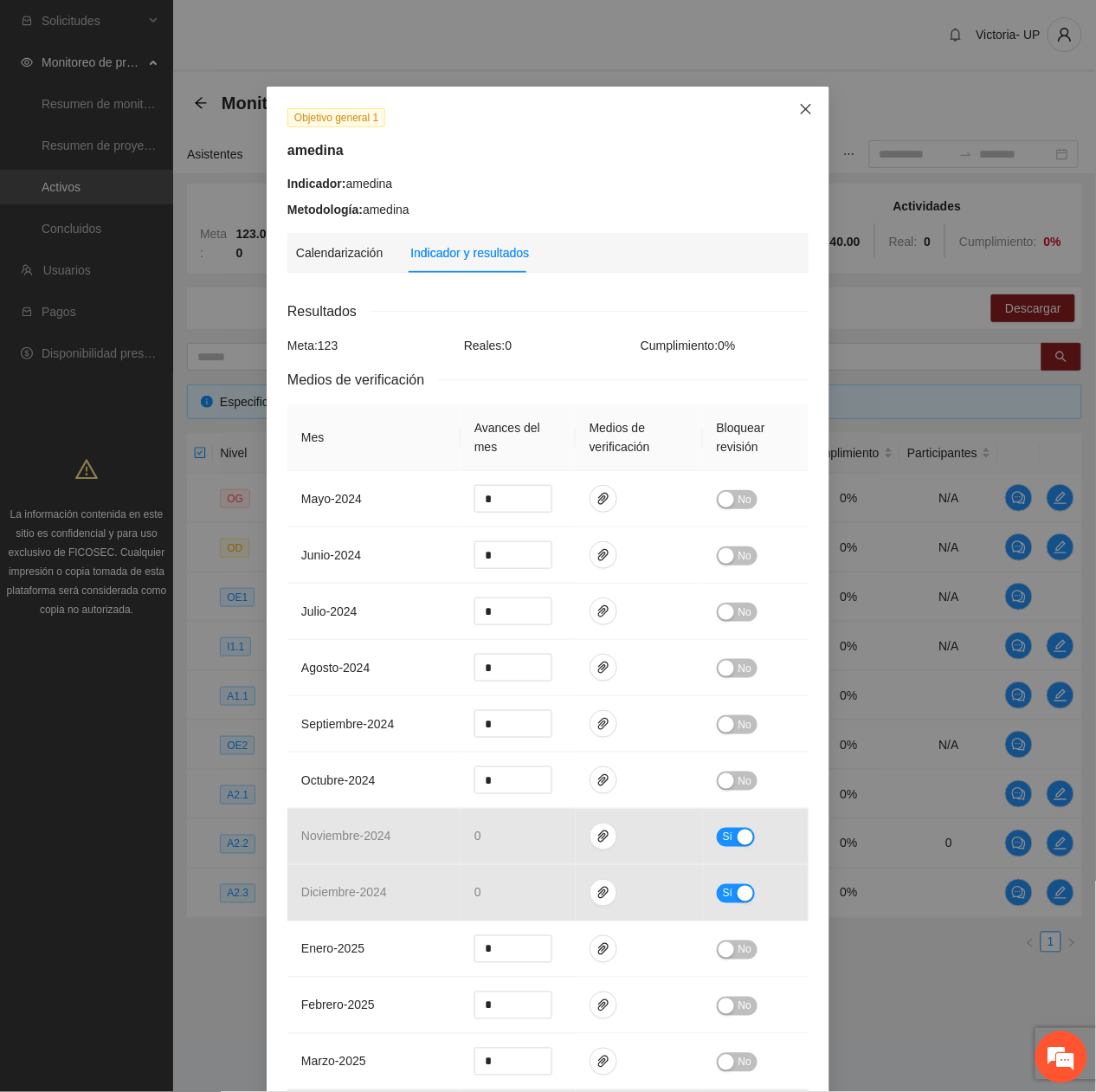drag, startPoint x: 802, startPoint y: 118, endPoint x: 800, endPoint y: 126, distance: 8.246211 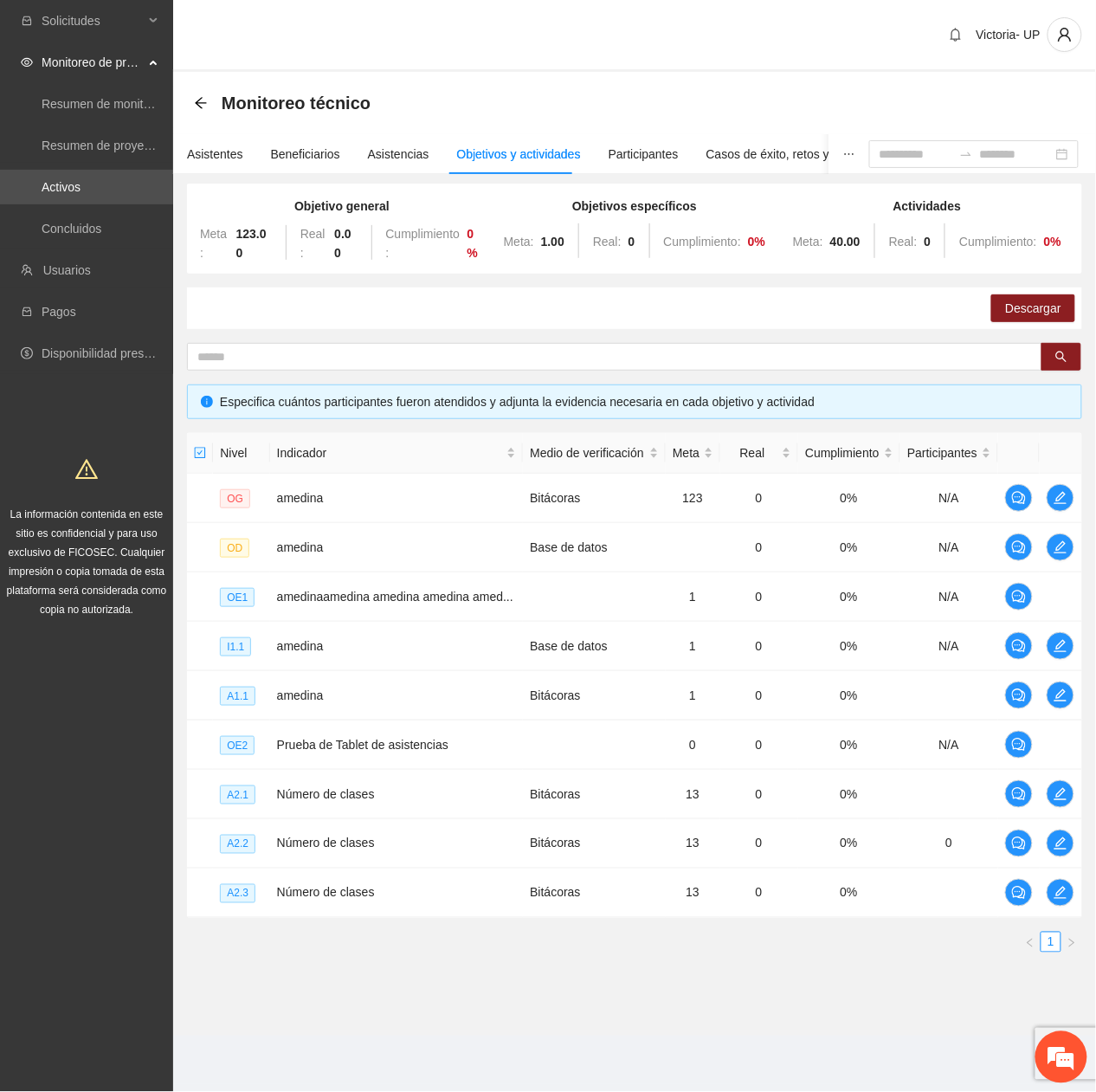 click on "Monitoreo técnico" at bounding box center [287, 103] 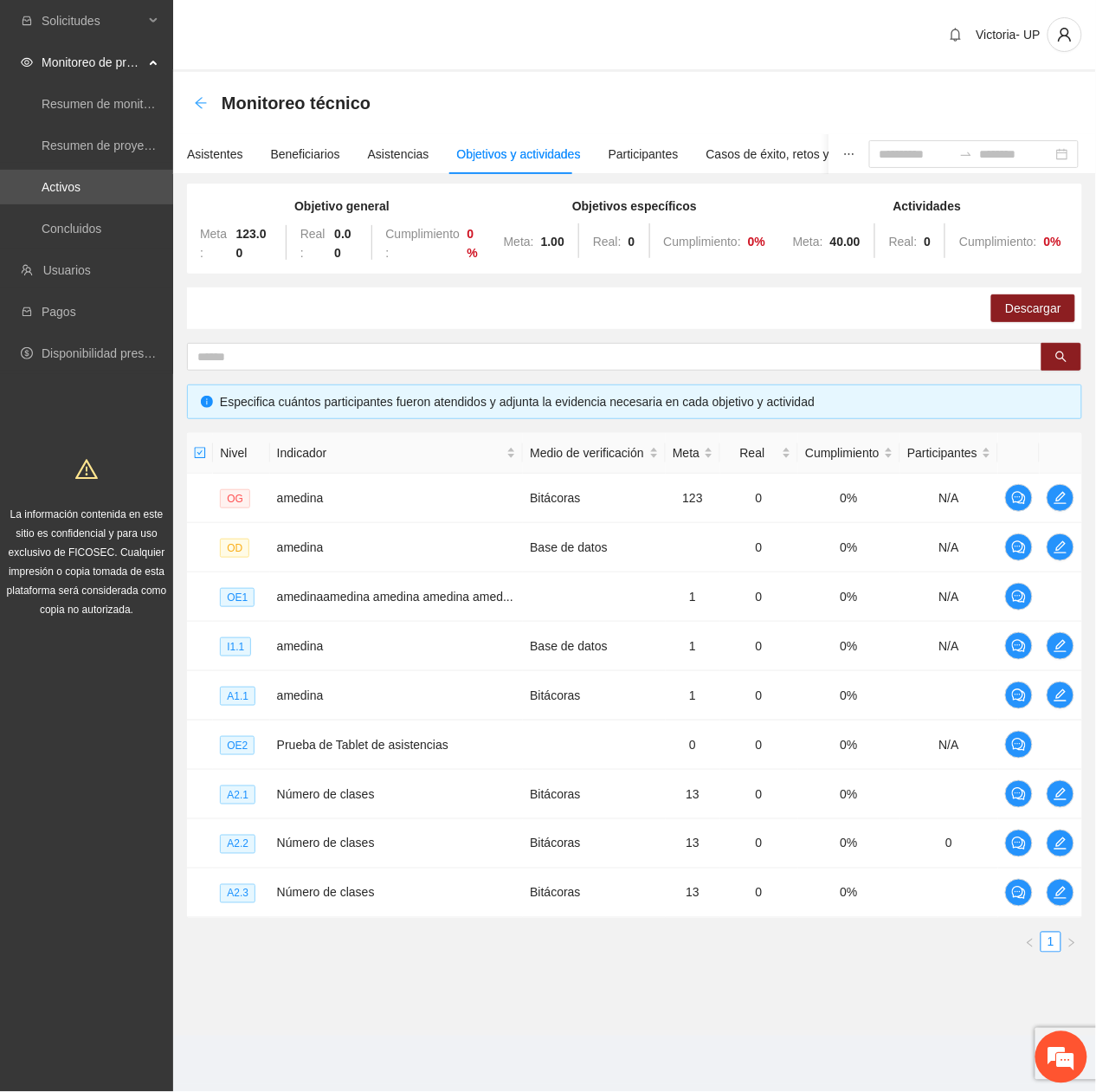 click 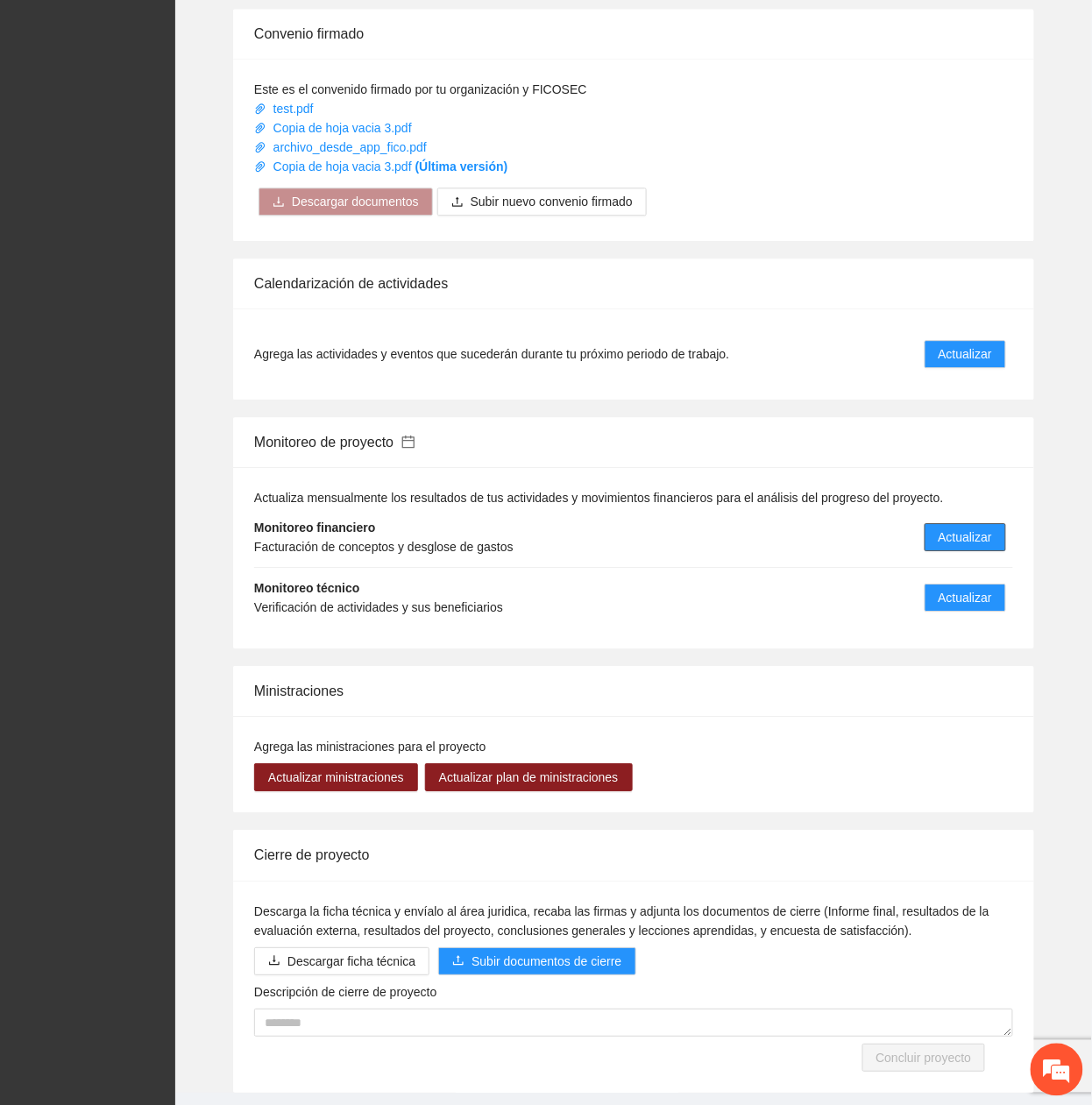 scroll, scrollTop: 1053, scrollLeft: 0, axis: vertical 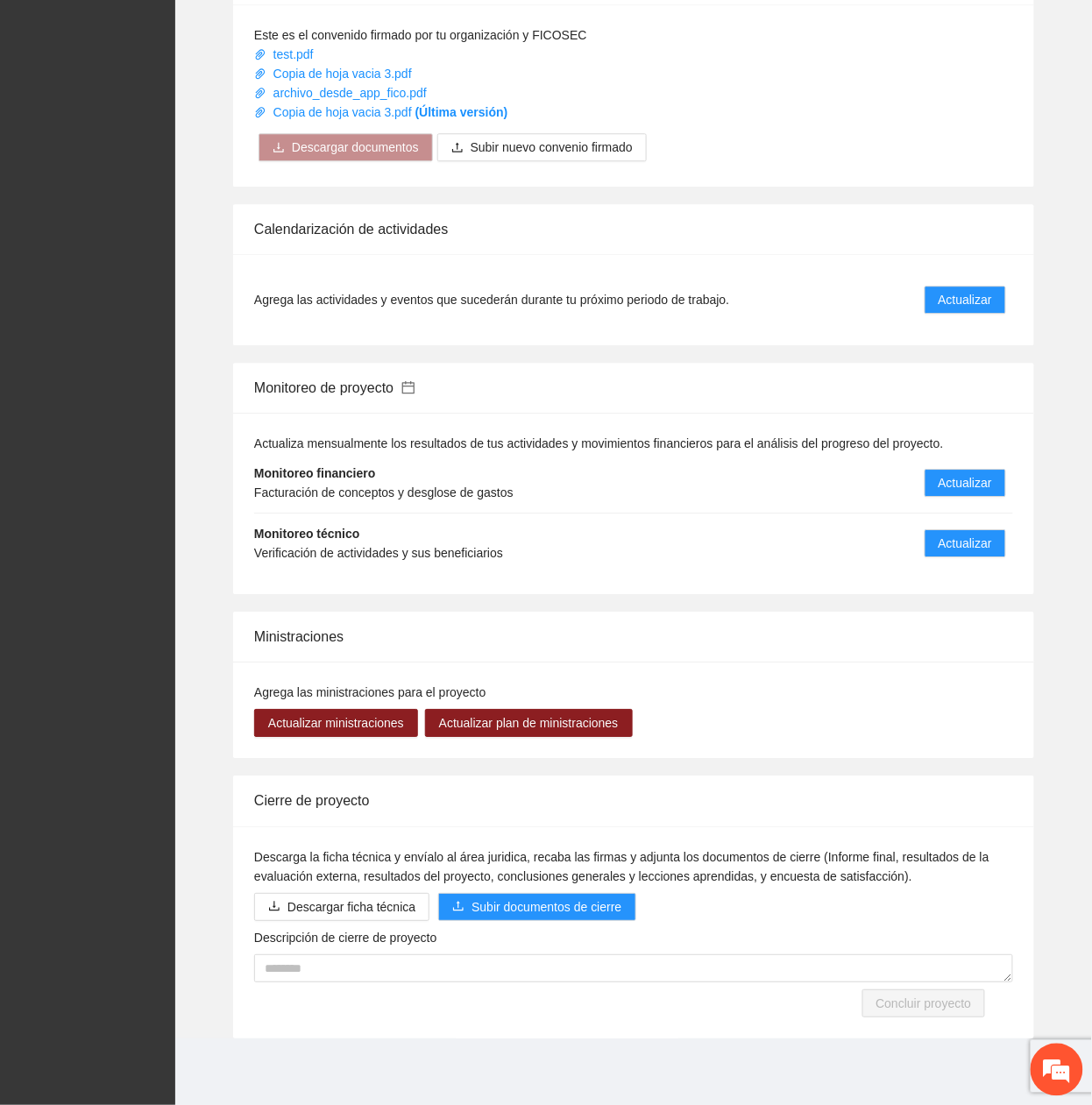 click on "Monitoreo de proyecto" at bounding box center [634, 387] 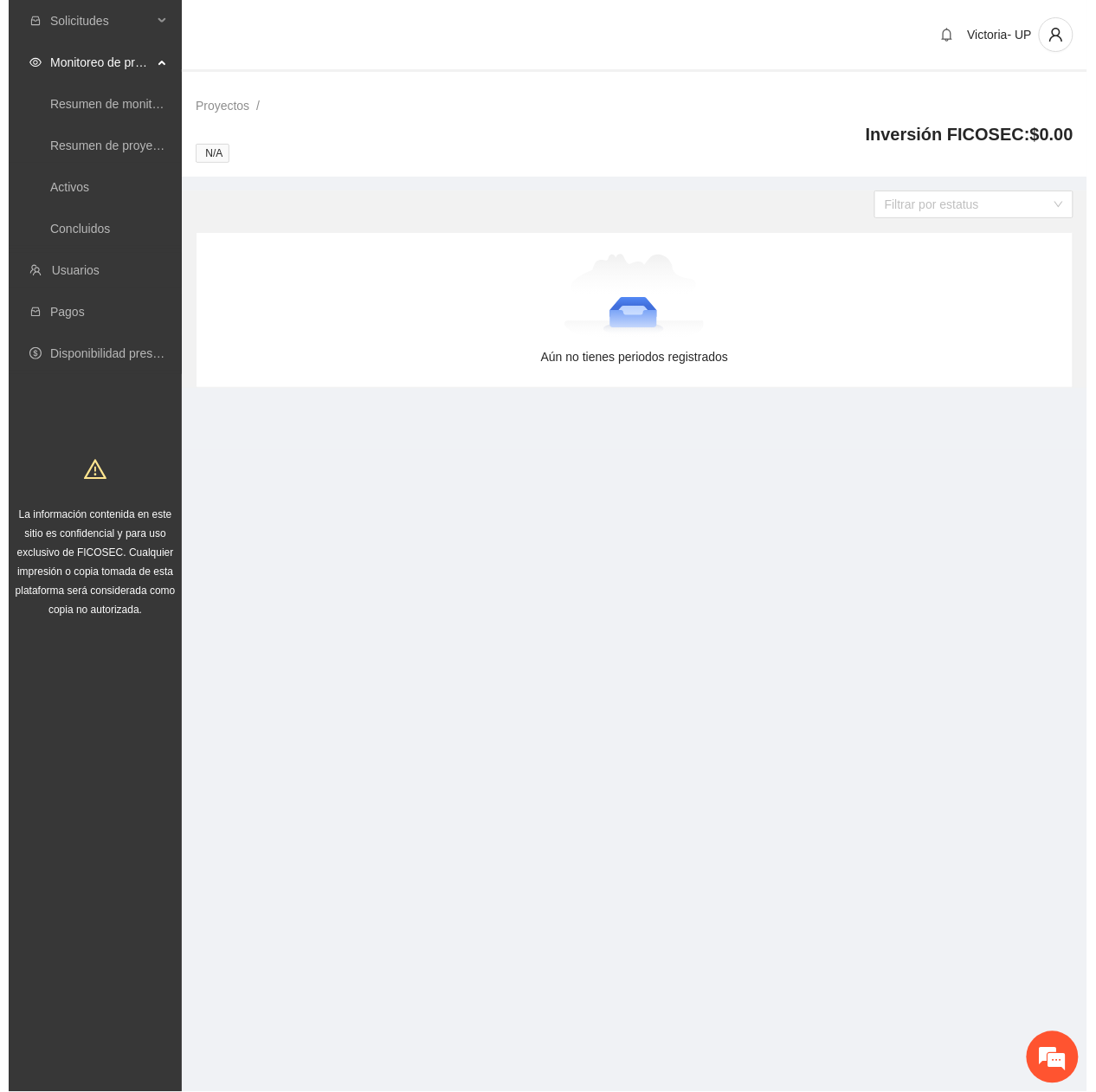 scroll, scrollTop: 0, scrollLeft: 0, axis: both 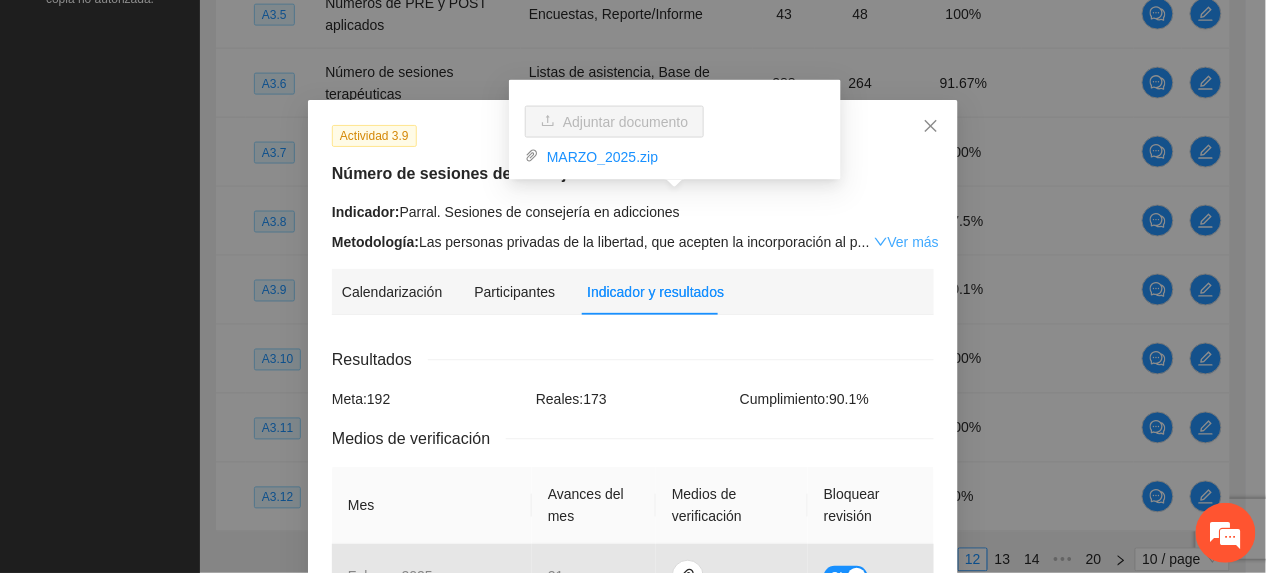 click on "Ver más" at bounding box center (906, 242) 